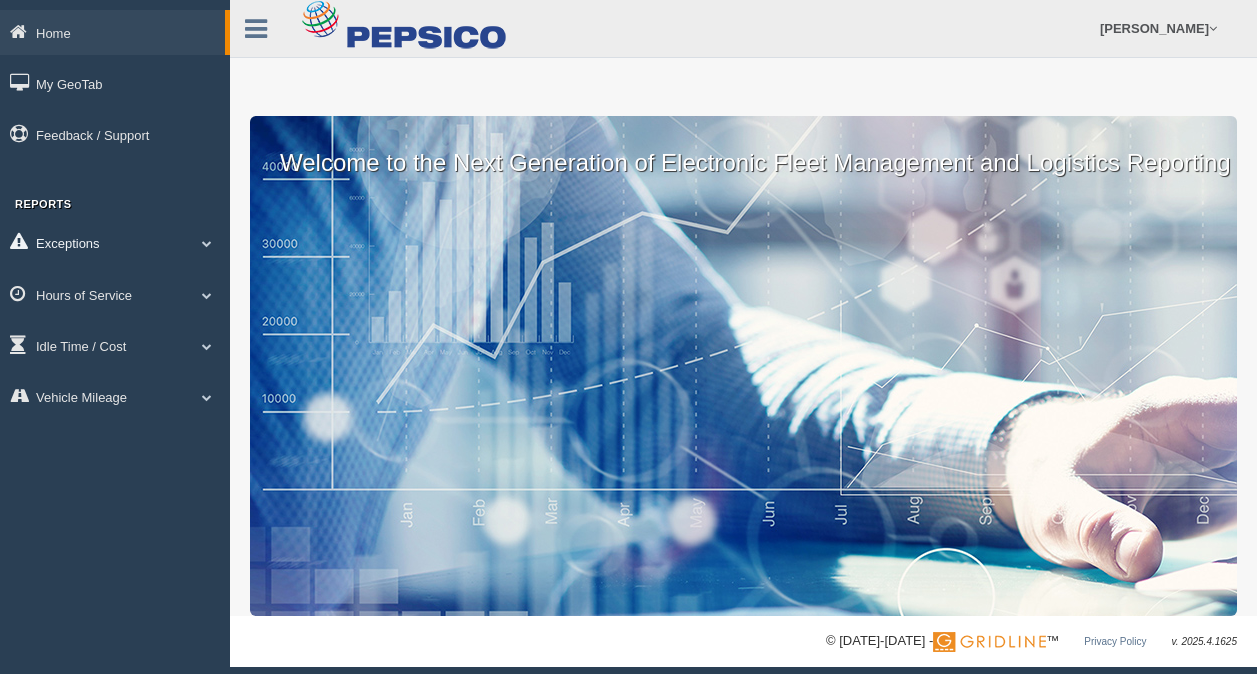 scroll, scrollTop: 0, scrollLeft: 0, axis: both 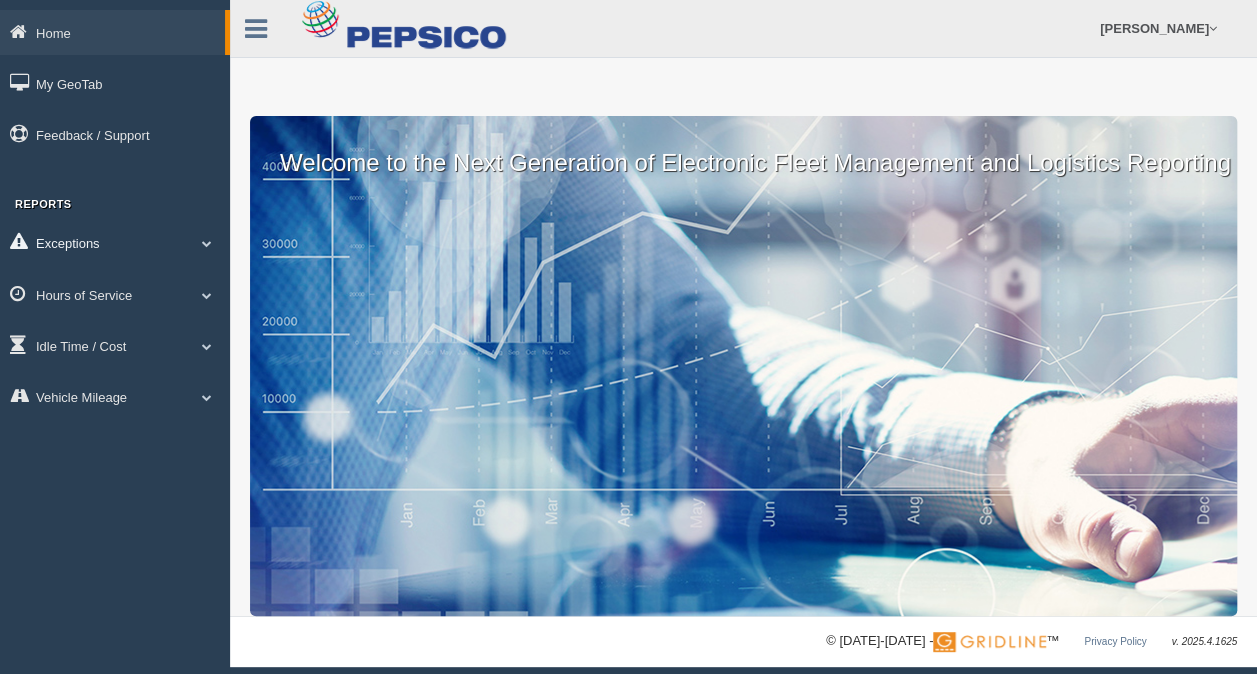 click on "Exceptions" at bounding box center (115, 242) 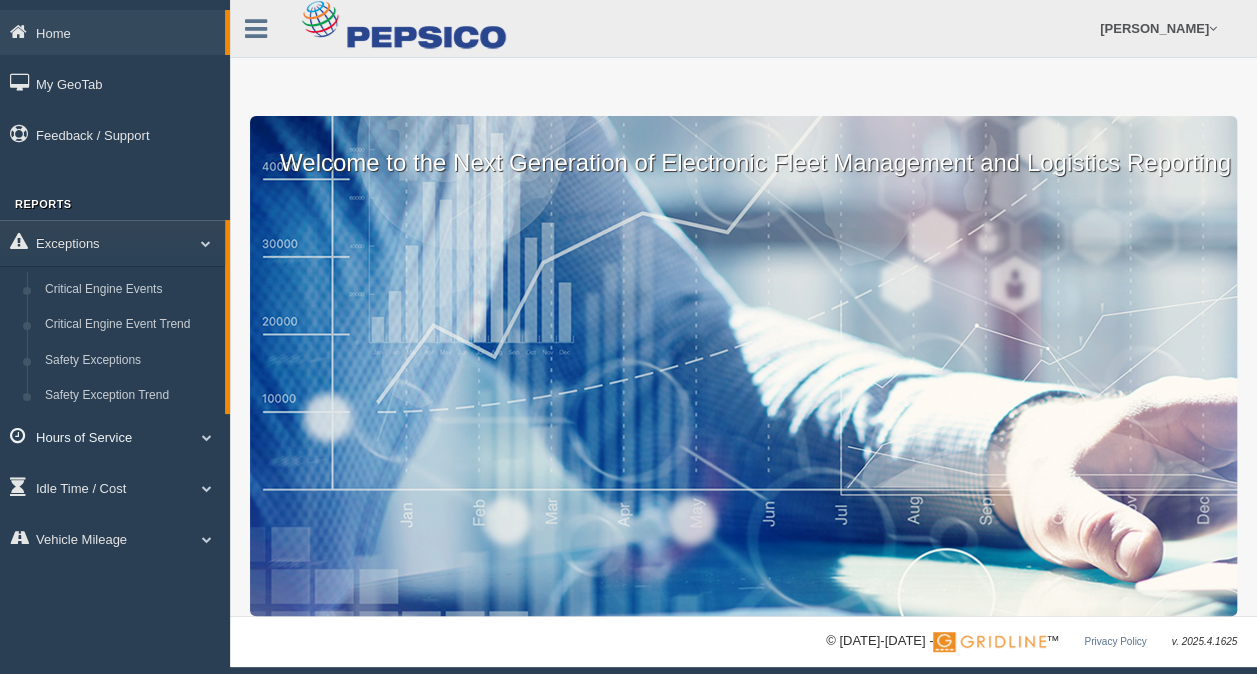 click on "Hours of Service" at bounding box center [115, 436] 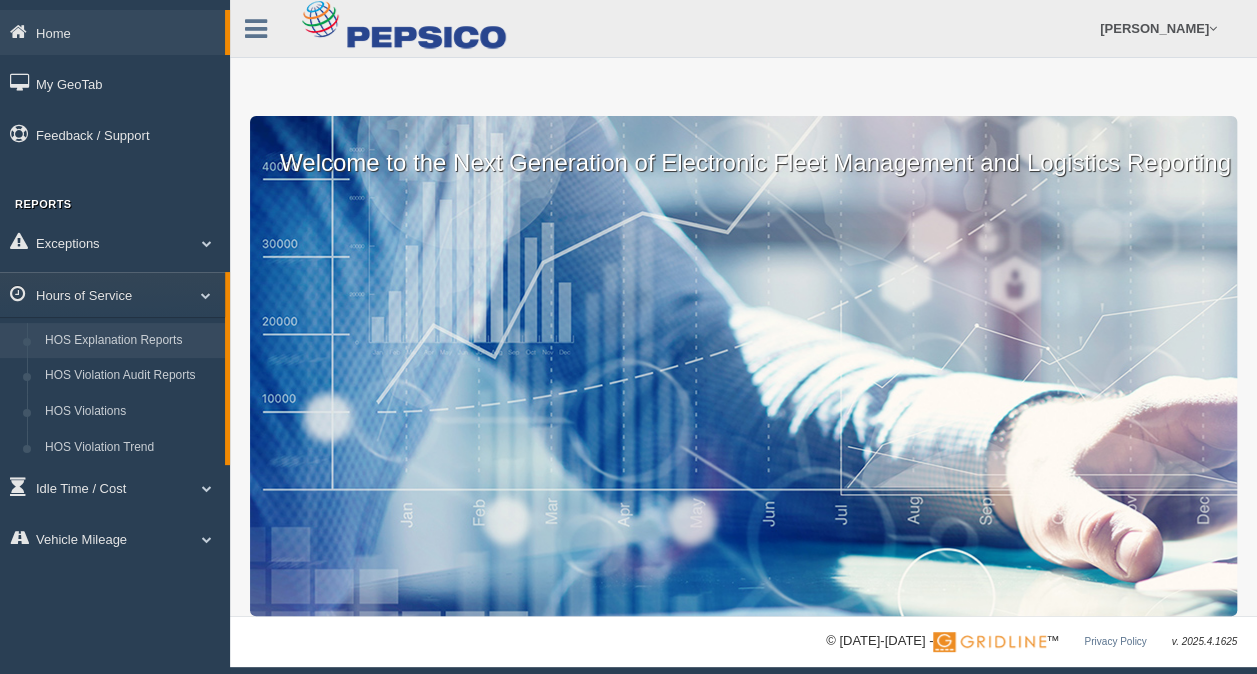 click on "HOS Explanation Reports" at bounding box center [130, 341] 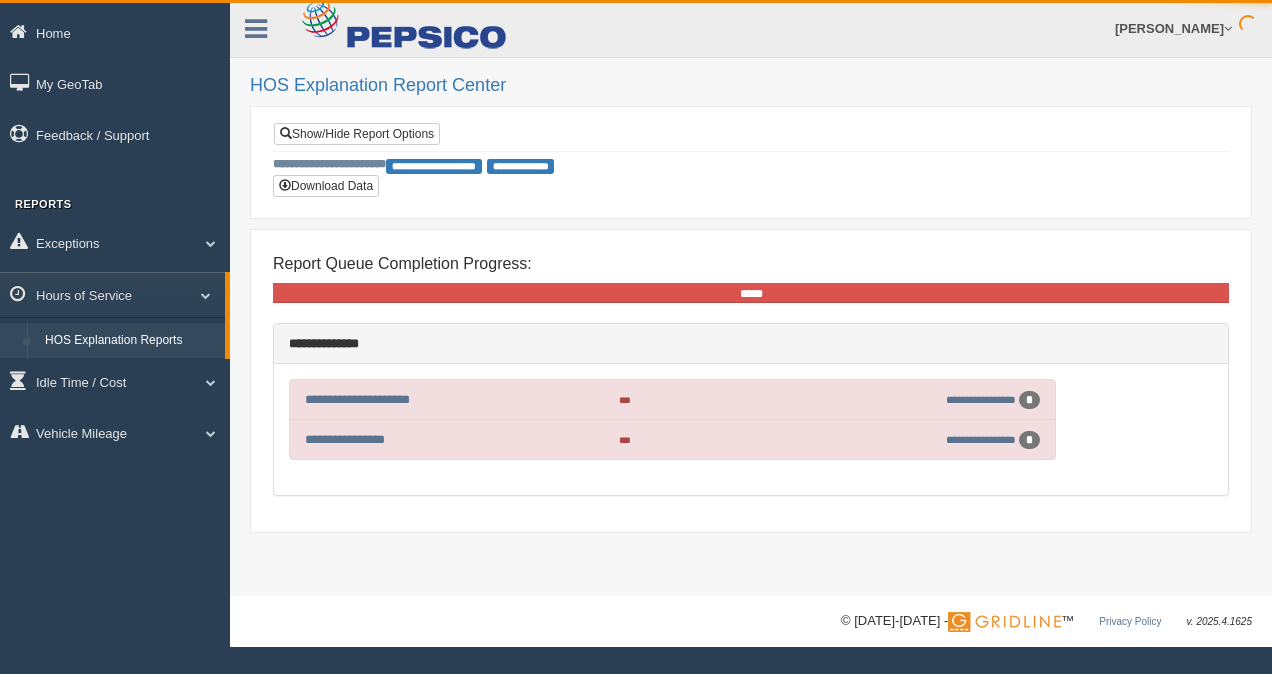 scroll, scrollTop: 0, scrollLeft: 0, axis: both 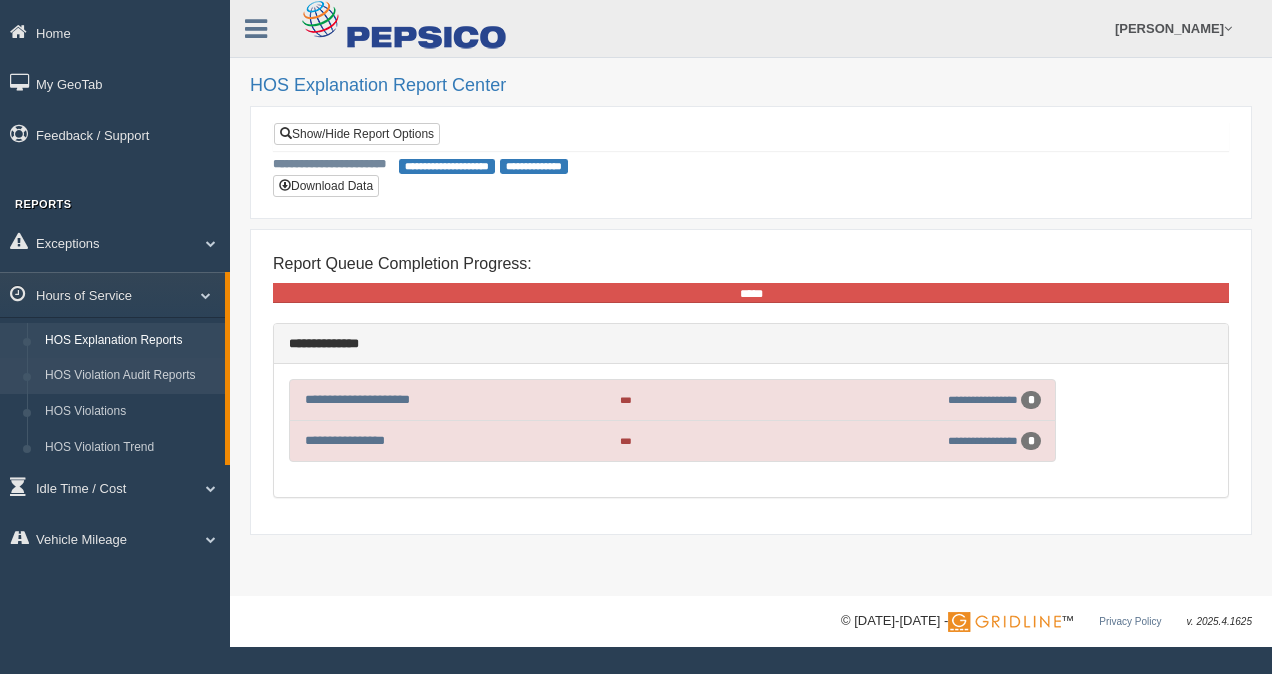 click on "HOS Violation Audit Reports" at bounding box center (130, 376) 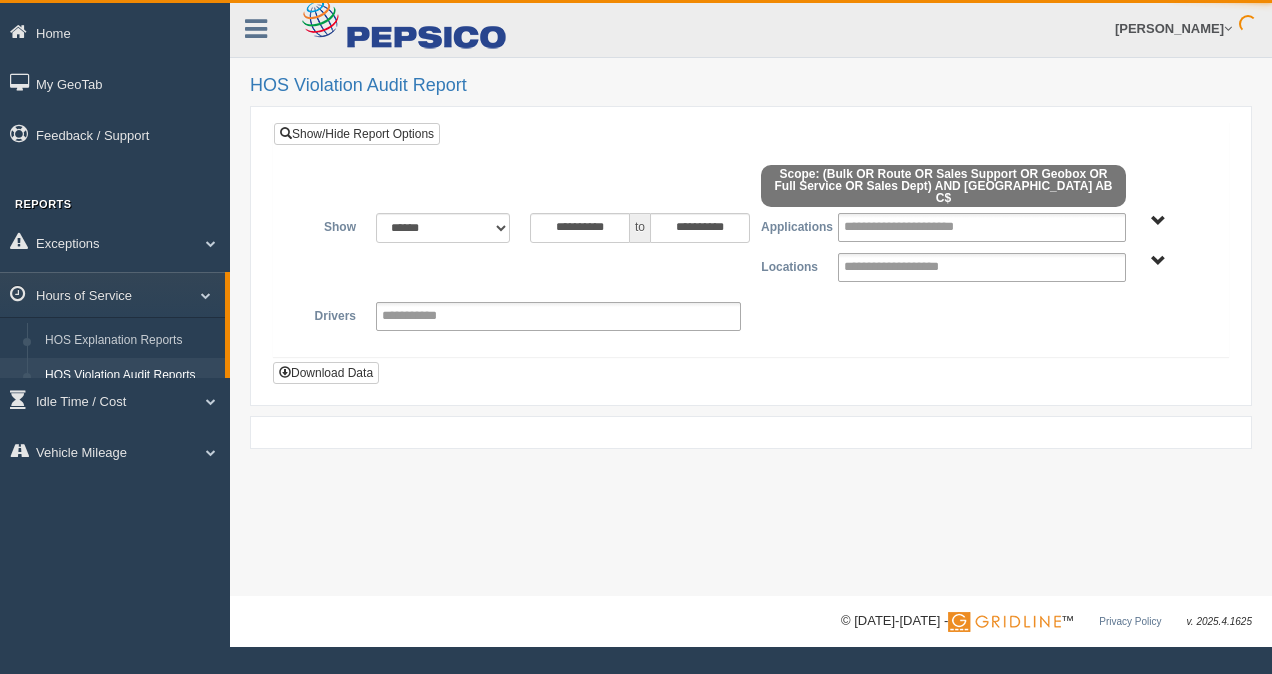 scroll, scrollTop: 0, scrollLeft: 0, axis: both 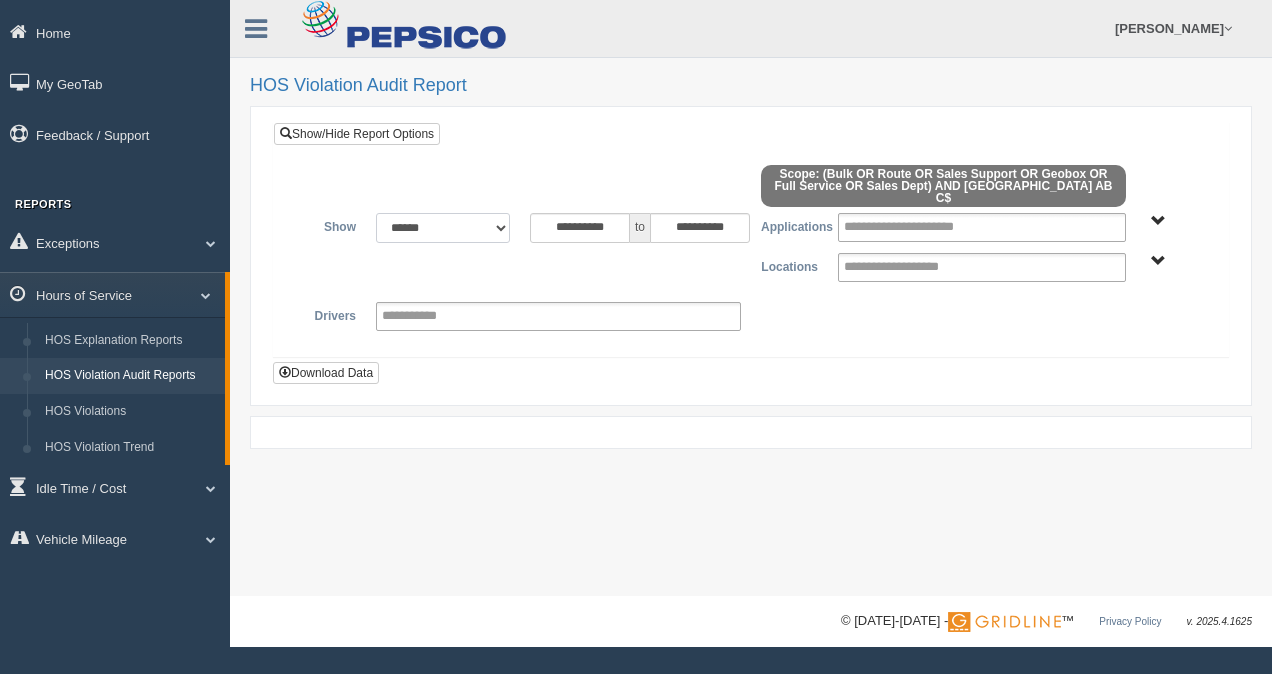 click on "**********" at bounding box center [443, 228] 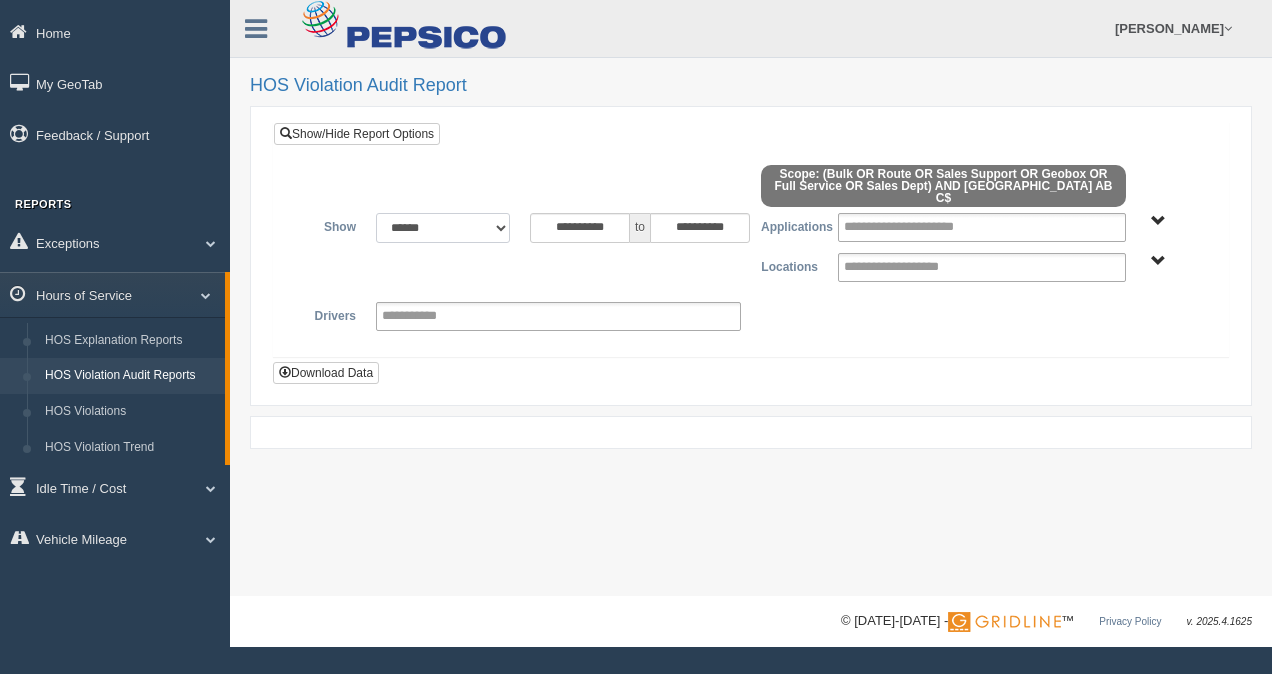 select on "**********" 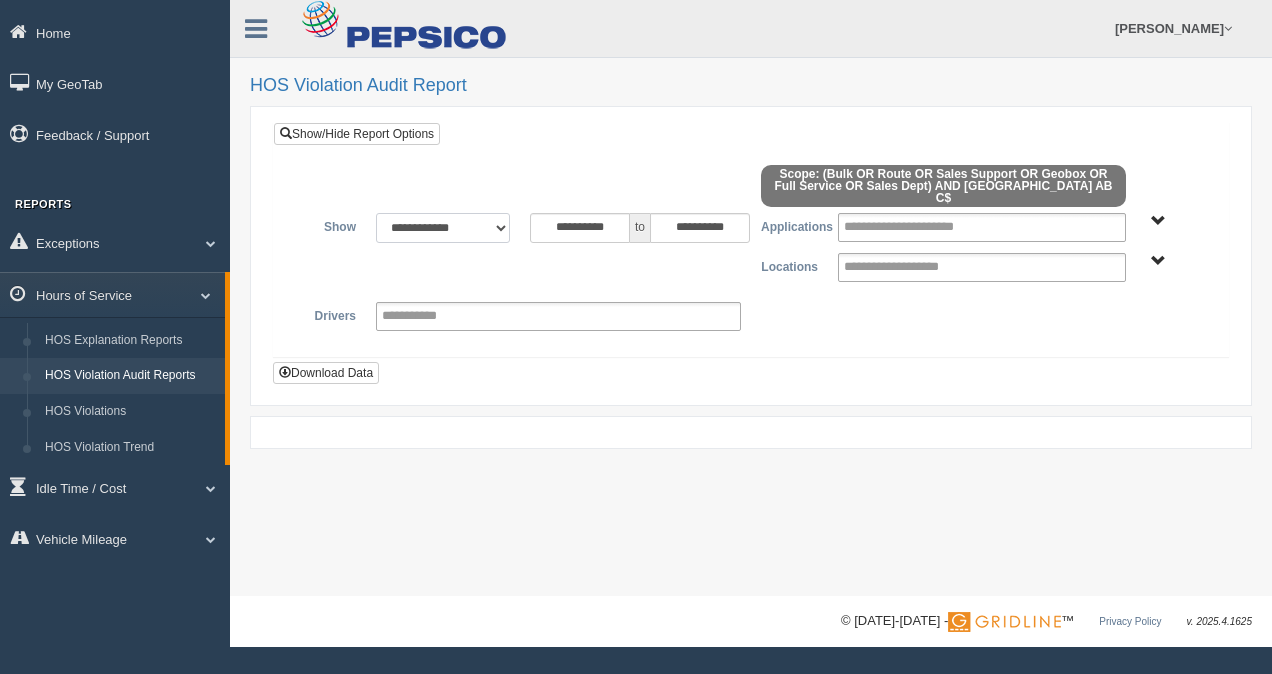 click on "**********" at bounding box center [443, 228] 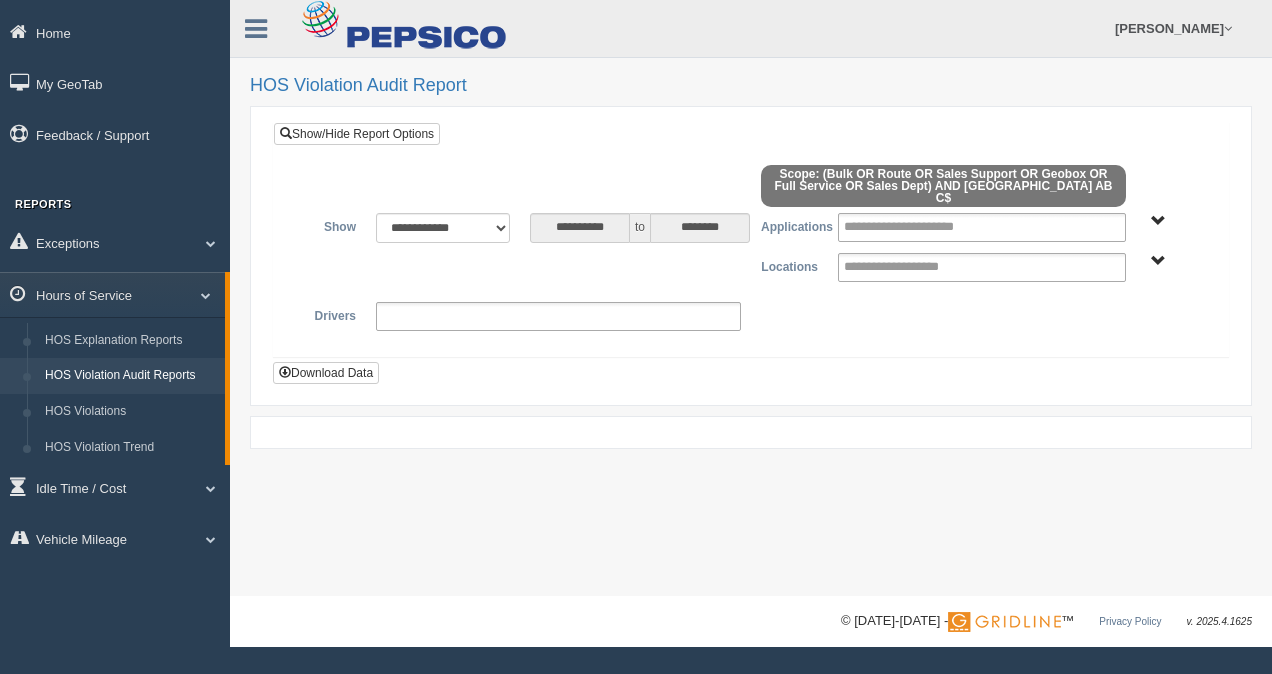 click at bounding box center [558, 316] 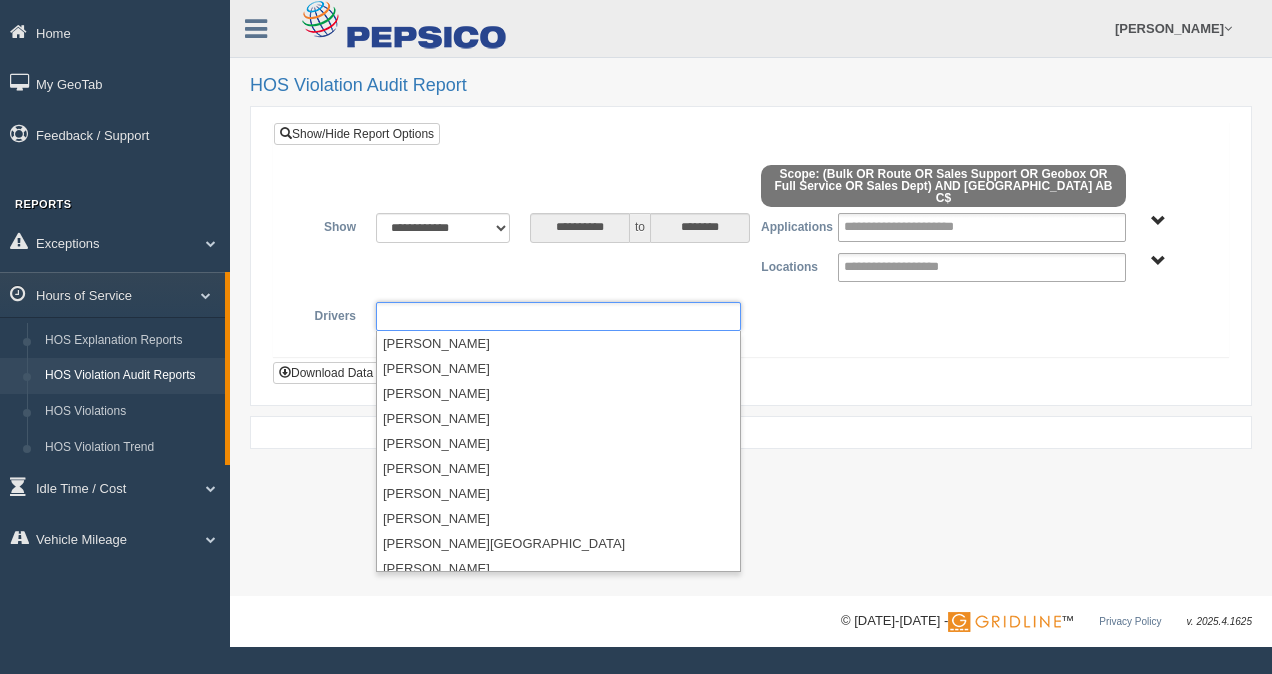 click at bounding box center (558, 316) 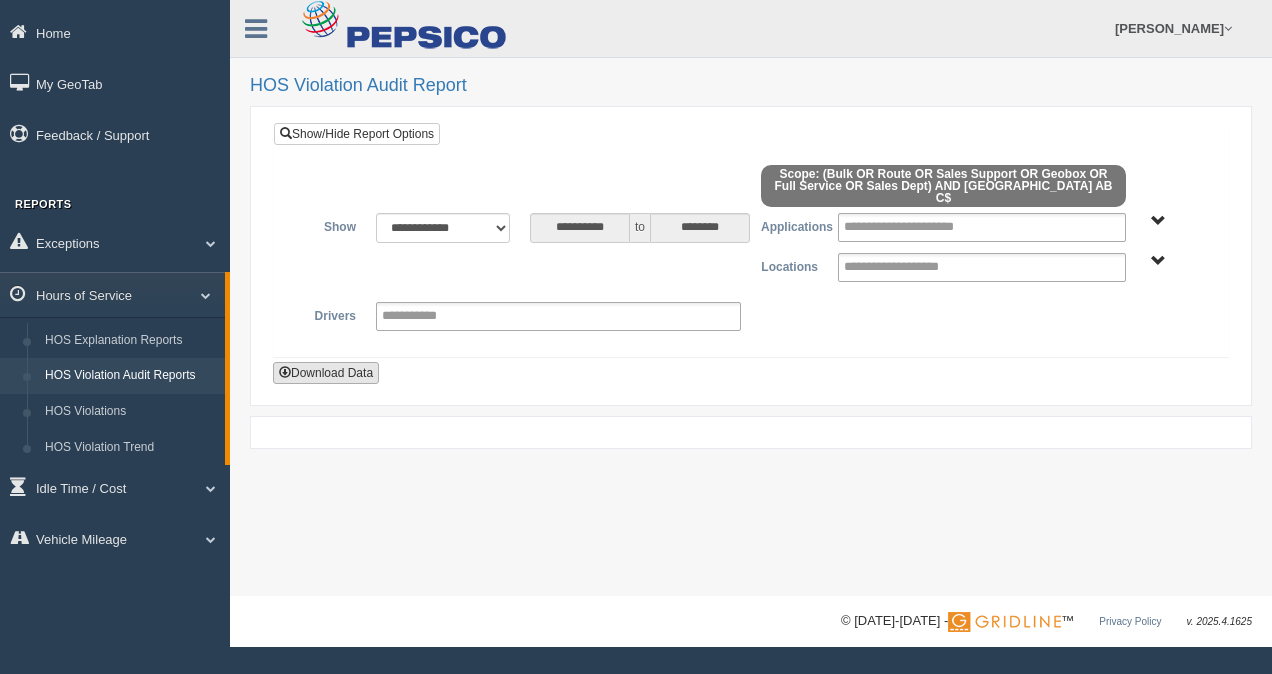click on "Download Data" at bounding box center (326, 373) 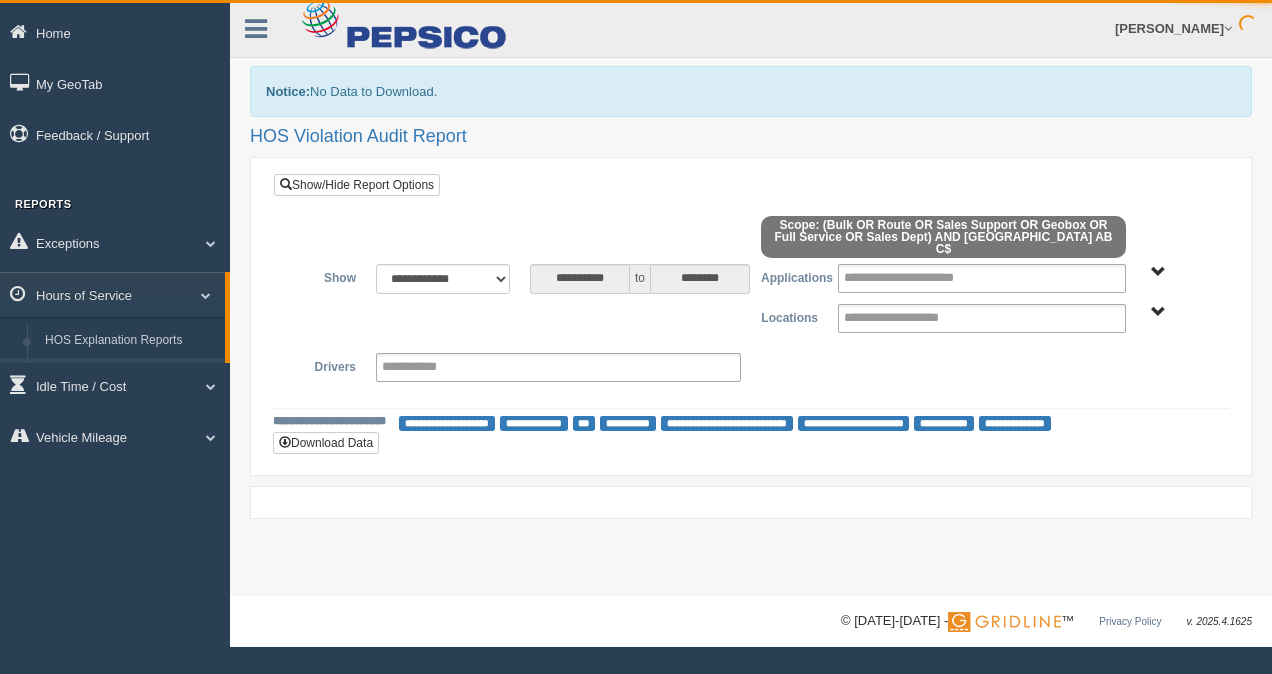 scroll, scrollTop: 0, scrollLeft: 0, axis: both 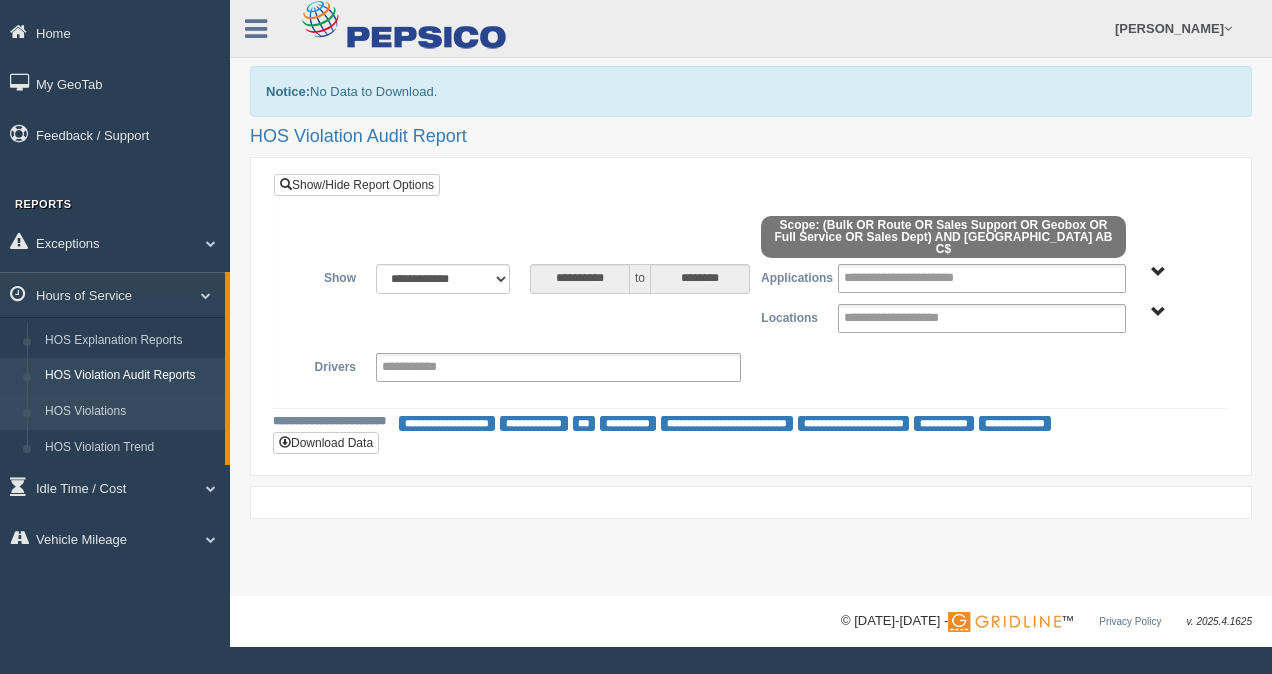 click on "HOS Violations" at bounding box center [130, 412] 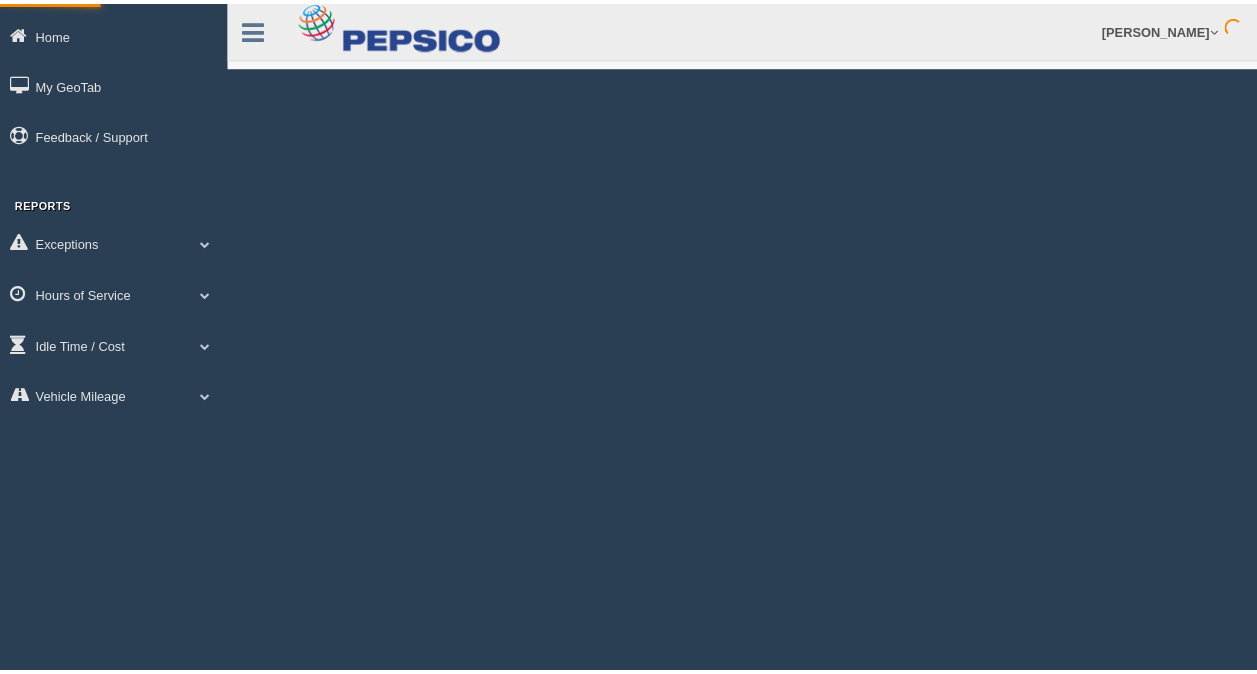 scroll, scrollTop: 0, scrollLeft: 0, axis: both 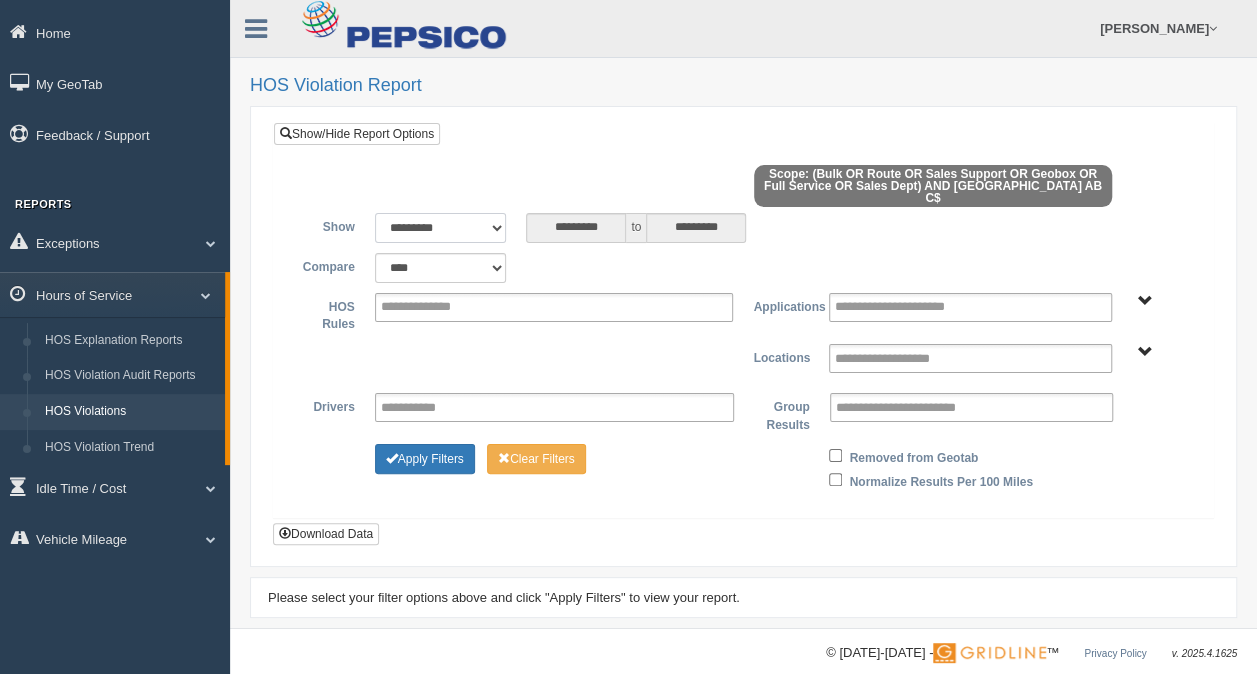 click on "**********" at bounding box center [441, 228] 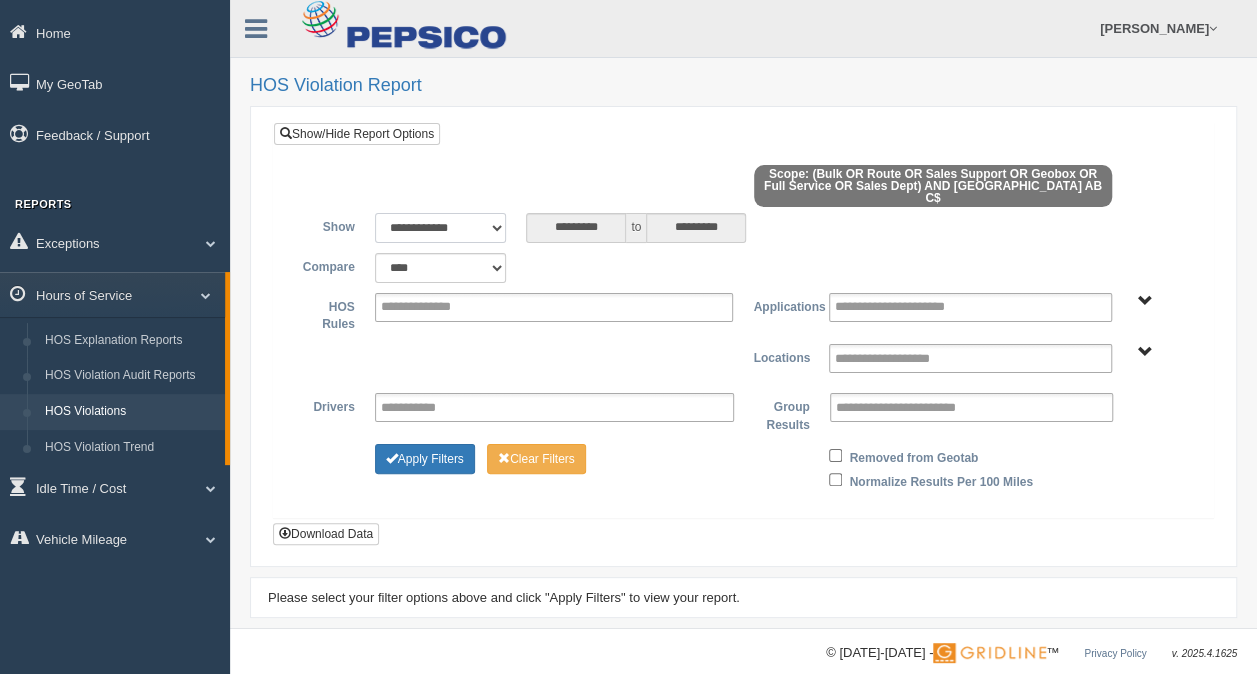 click on "**********" at bounding box center (441, 228) 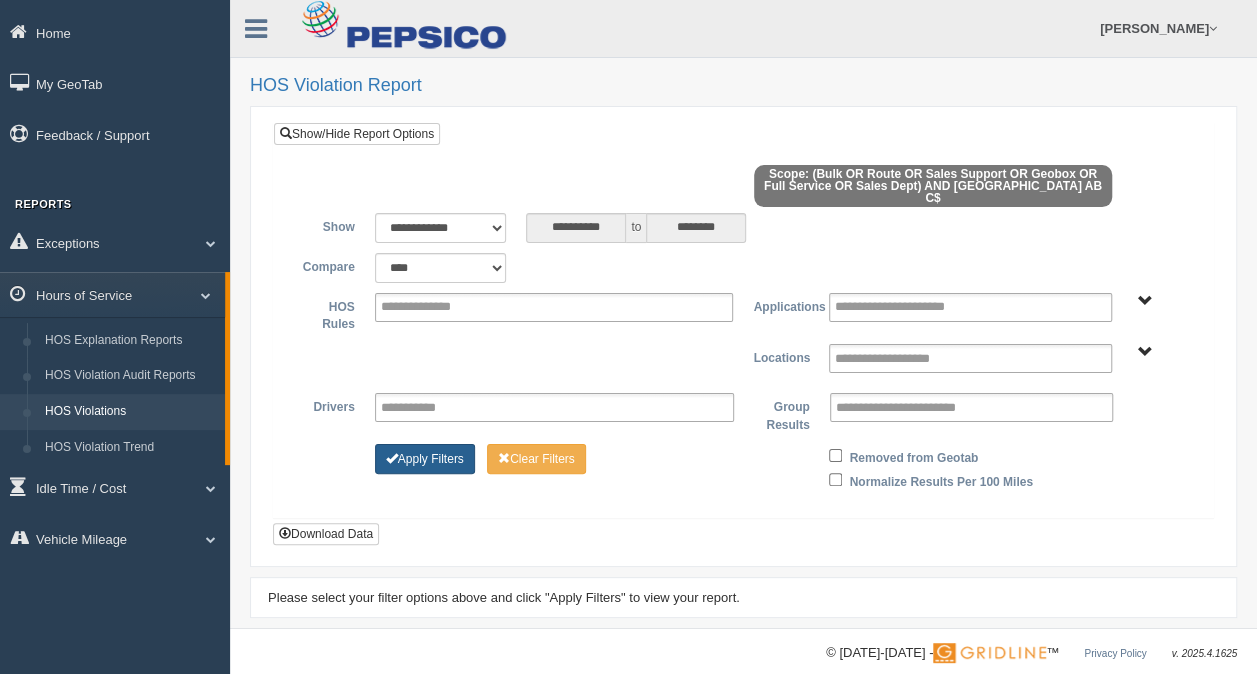 click on "Apply Filters" at bounding box center [425, 459] 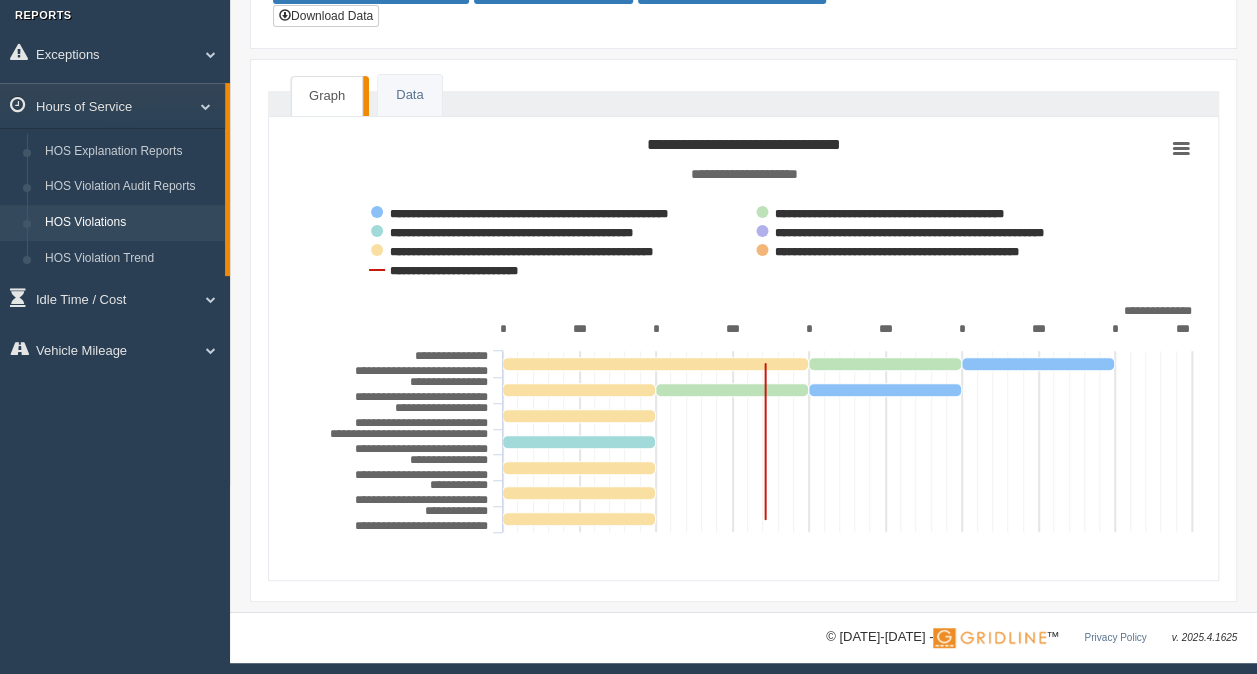 scroll, scrollTop: 193, scrollLeft: 0, axis: vertical 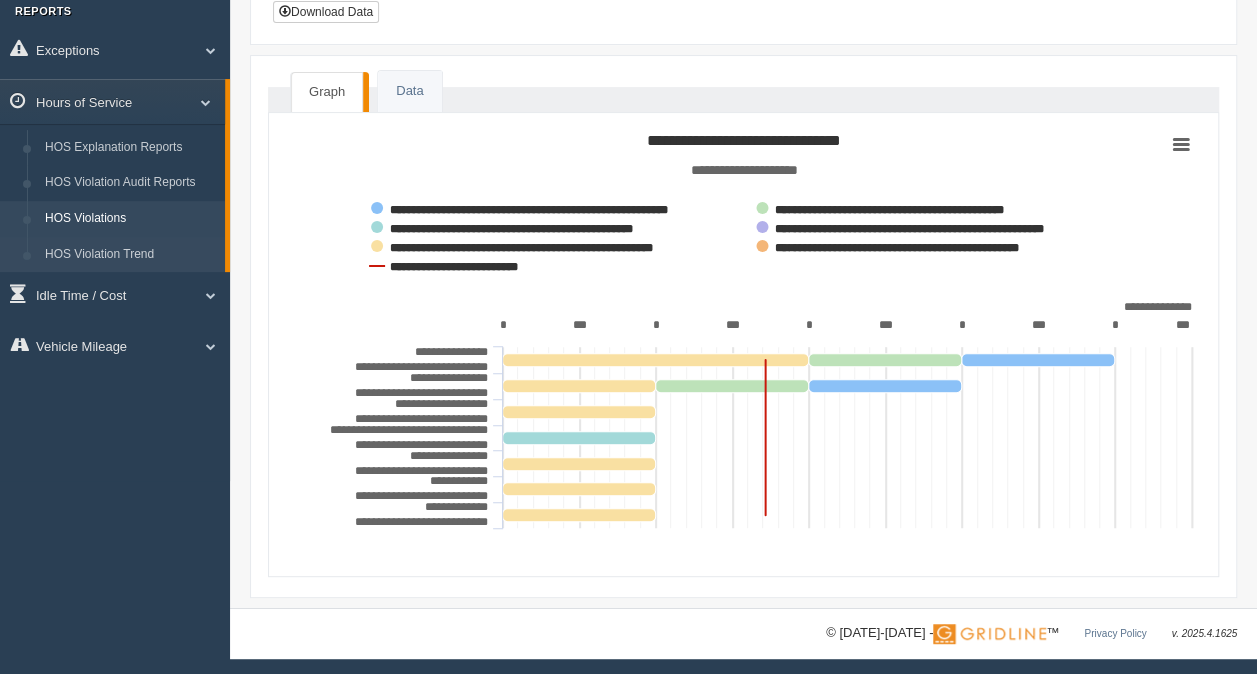 click on "HOS Violation Trend" at bounding box center [130, 255] 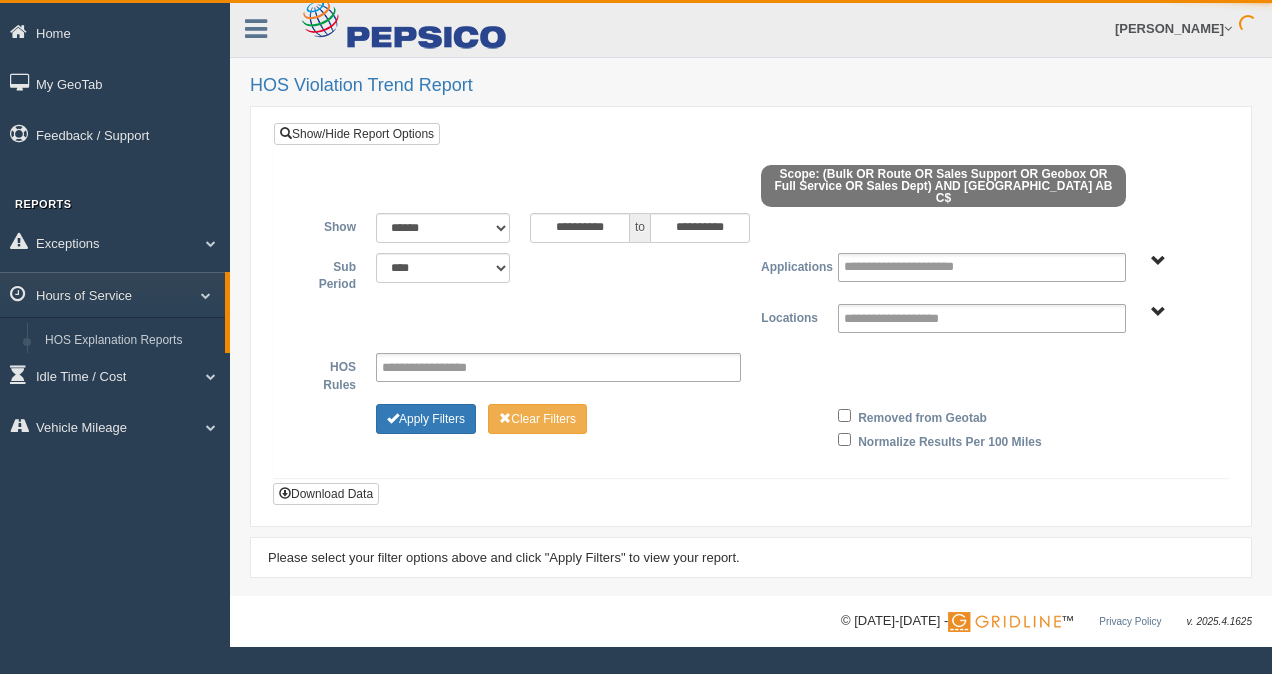 scroll, scrollTop: 0, scrollLeft: 0, axis: both 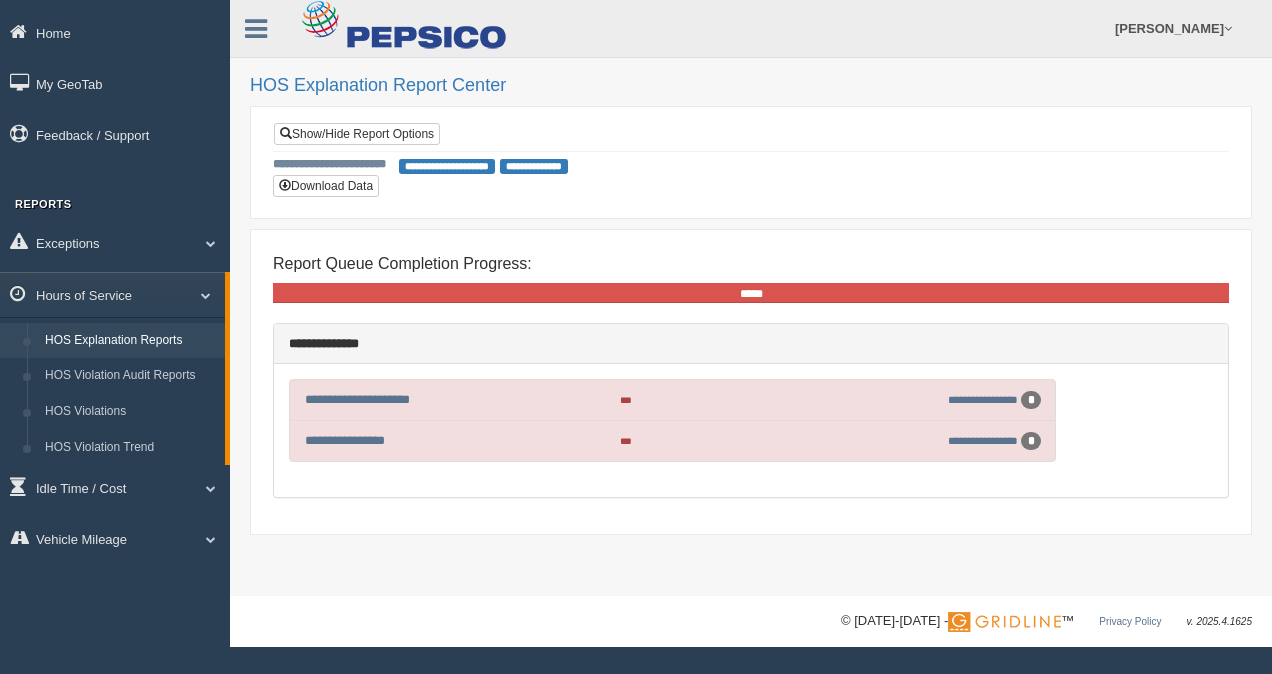 click on "**********" at bounding box center (447, 166) 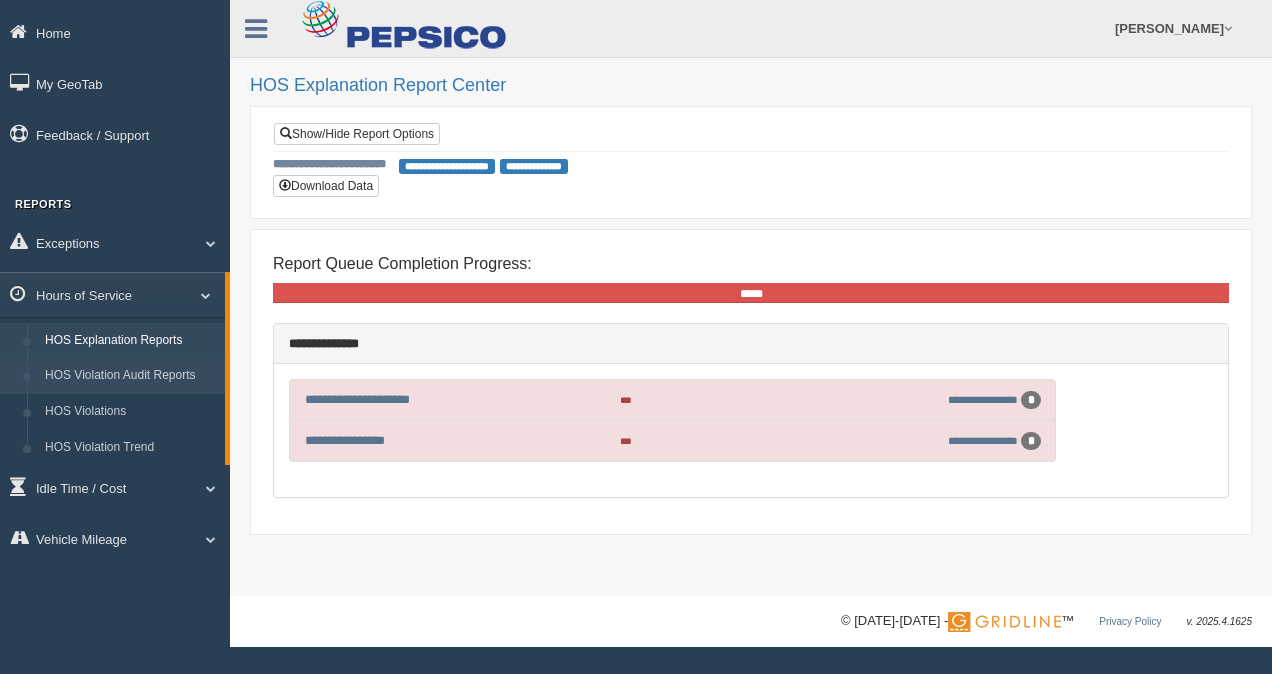 click on "HOS Violation Audit Reports" at bounding box center (130, 376) 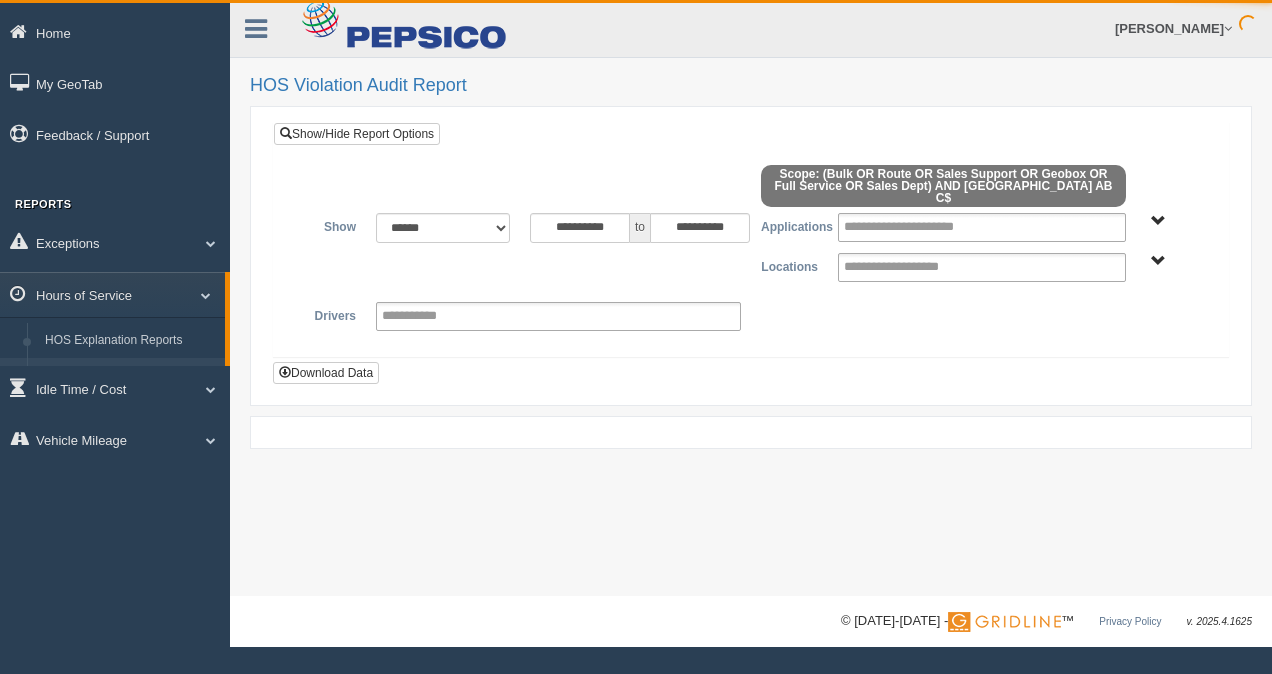 scroll, scrollTop: 0, scrollLeft: 0, axis: both 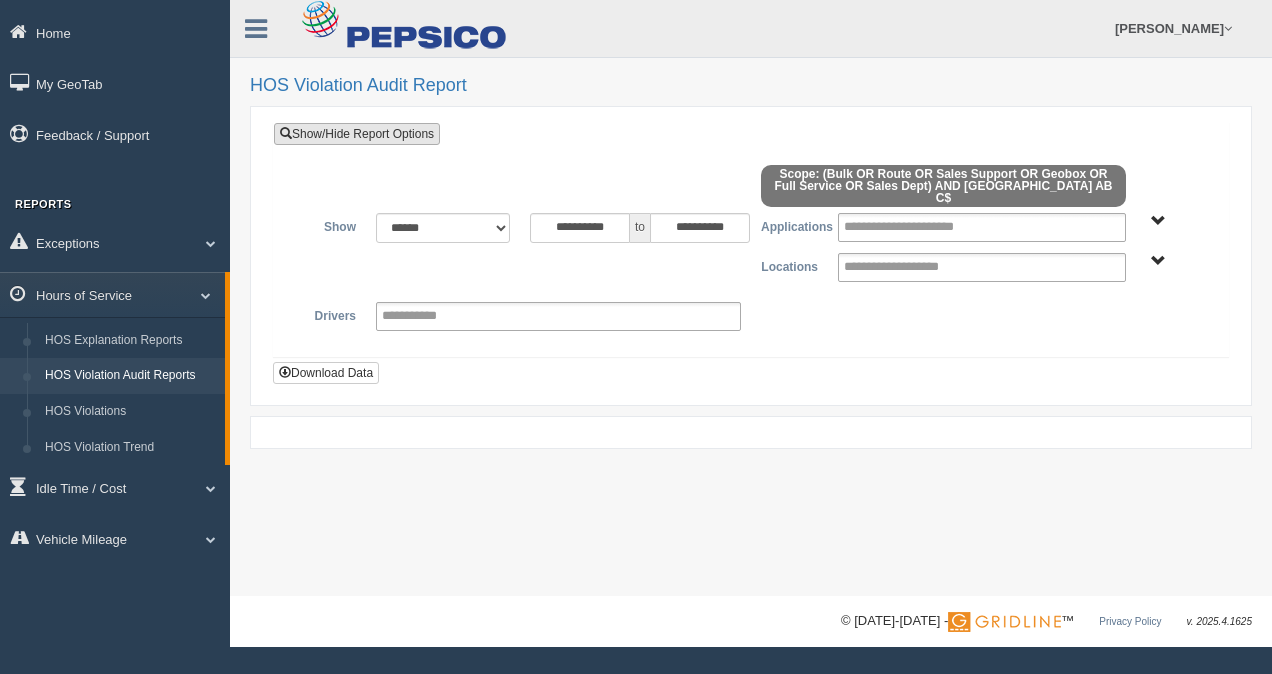 click on "Show/Hide Report Options" at bounding box center (357, 134) 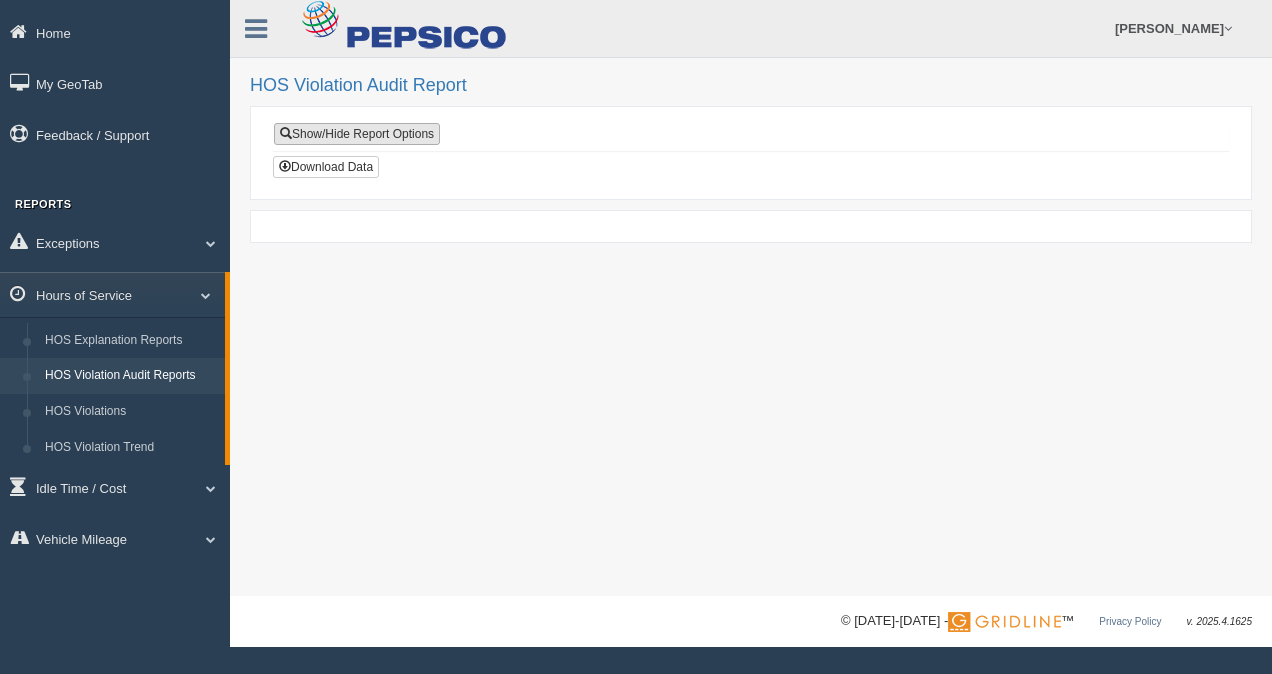 click on "Show/Hide Report Options" at bounding box center [357, 134] 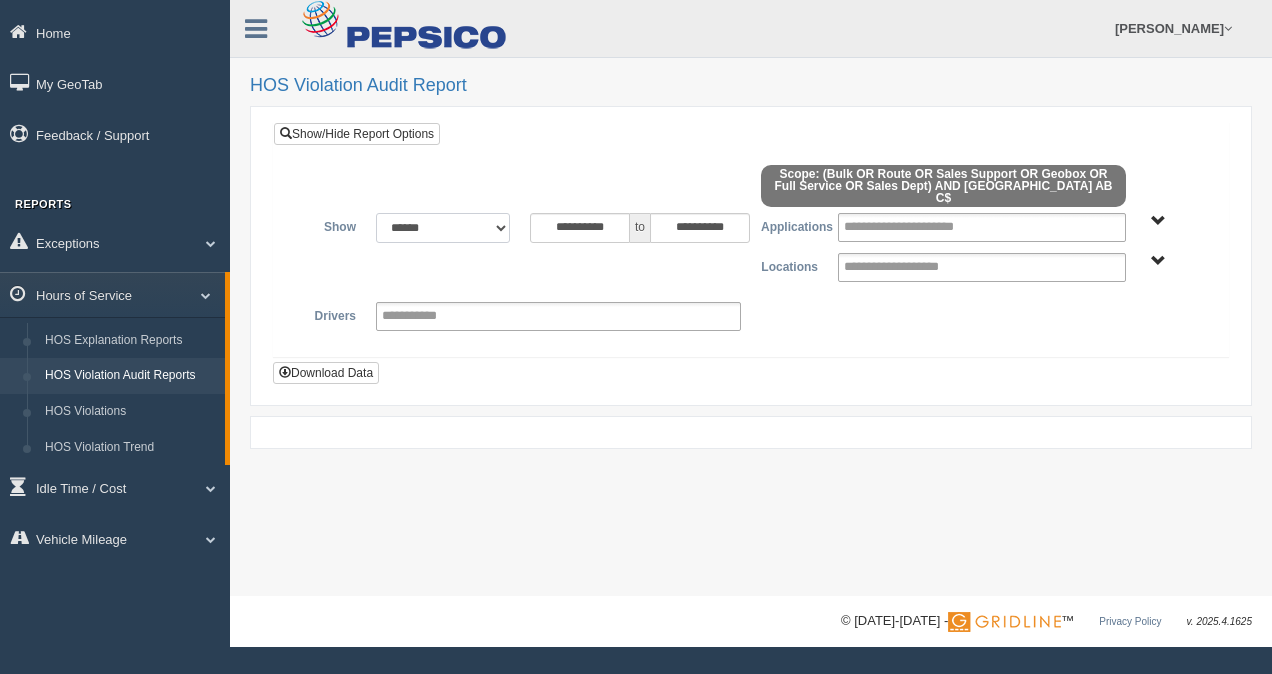 click on "**********" at bounding box center (443, 228) 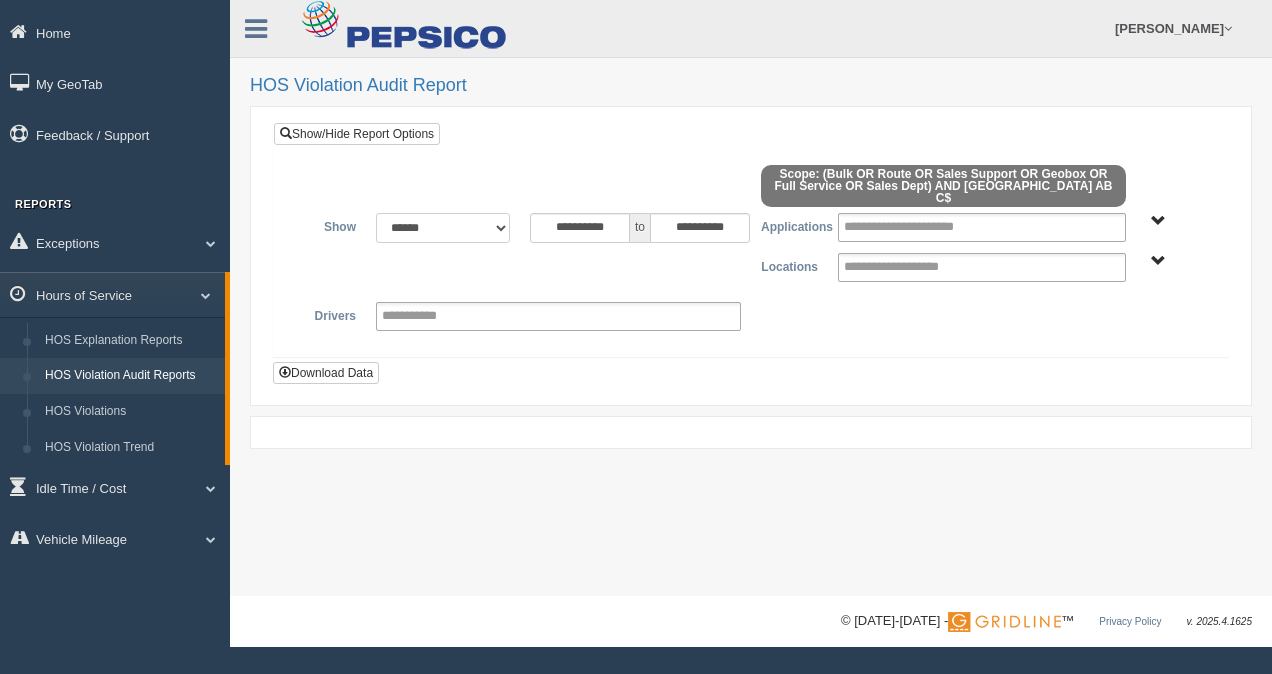 select on "**********" 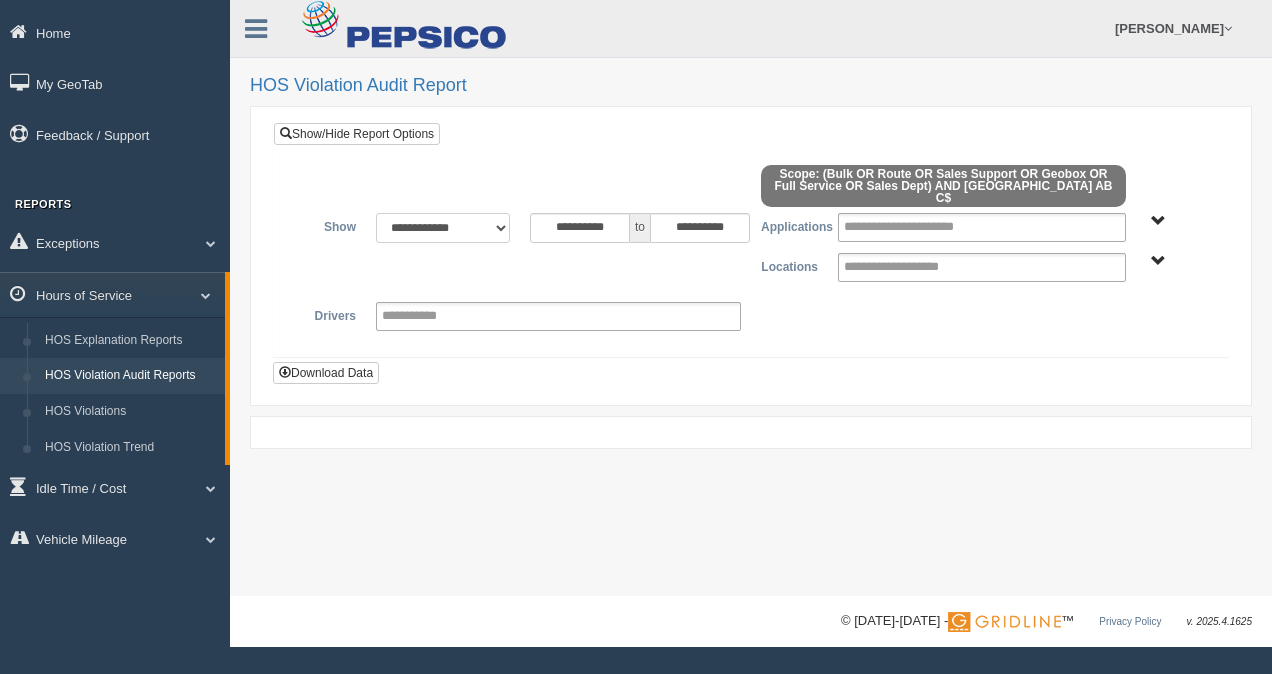 click on "**********" at bounding box center [443, 228] 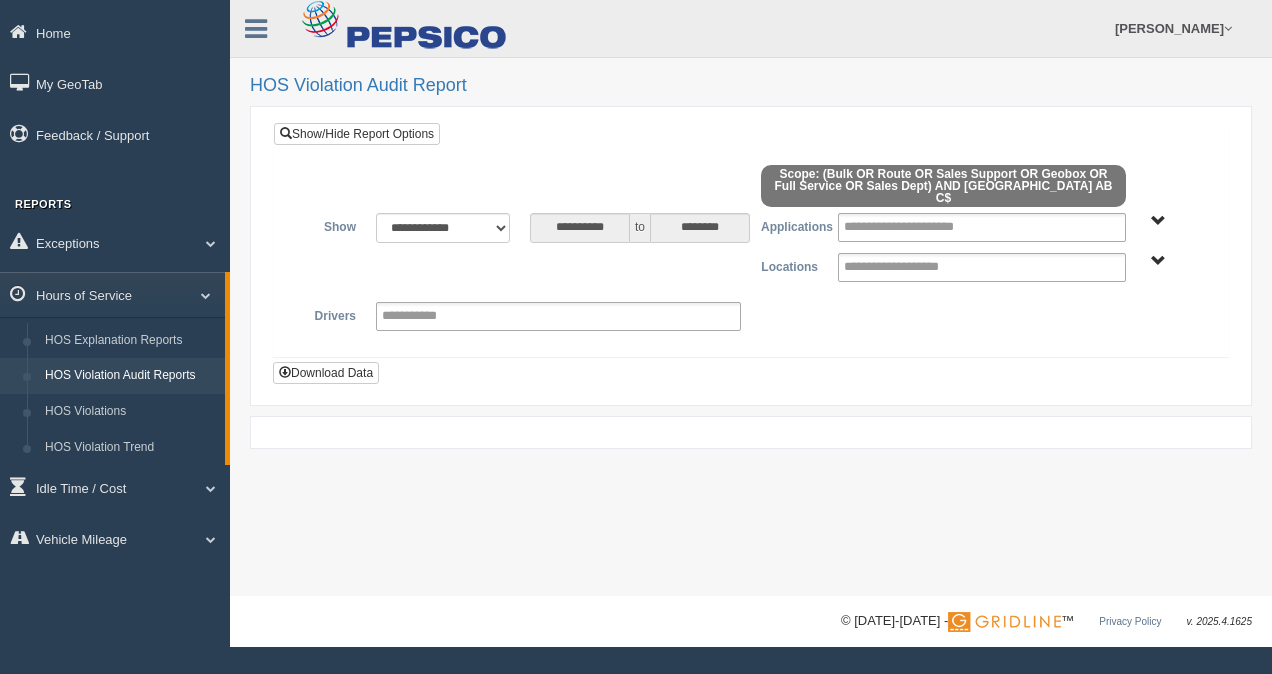 click on "**********" at bounding box center [751, 255] 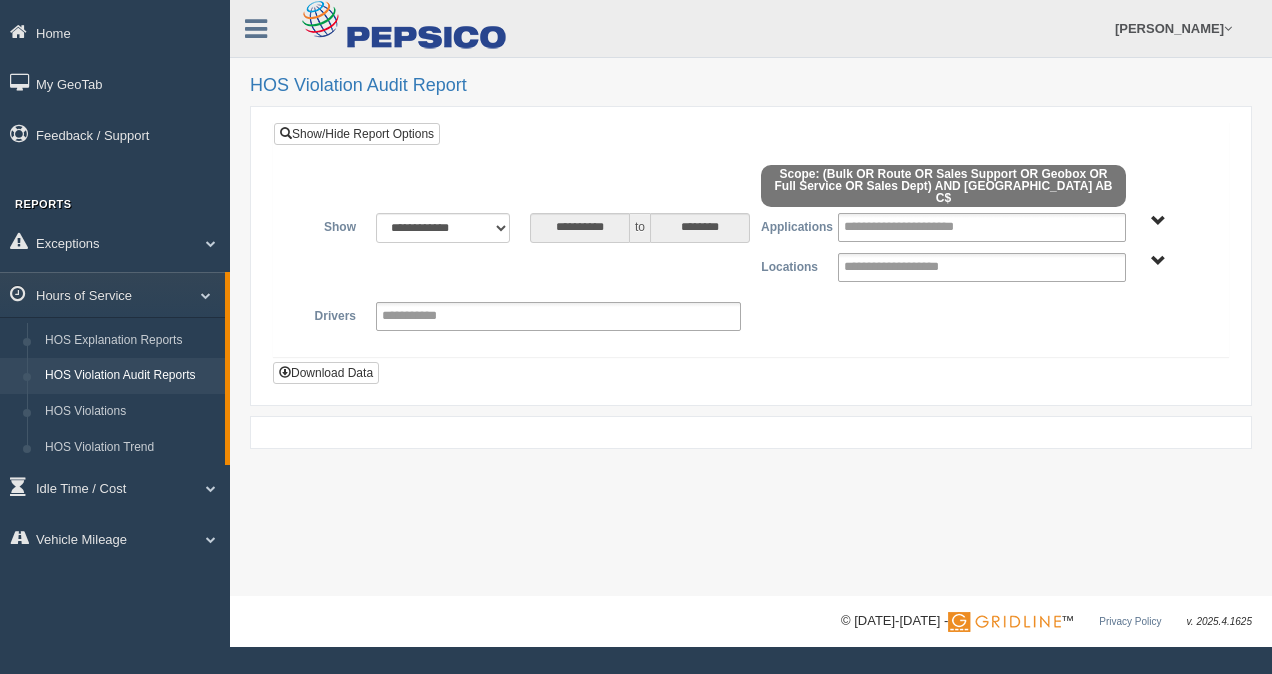 click on "**********" at bounding box center (751, 255) 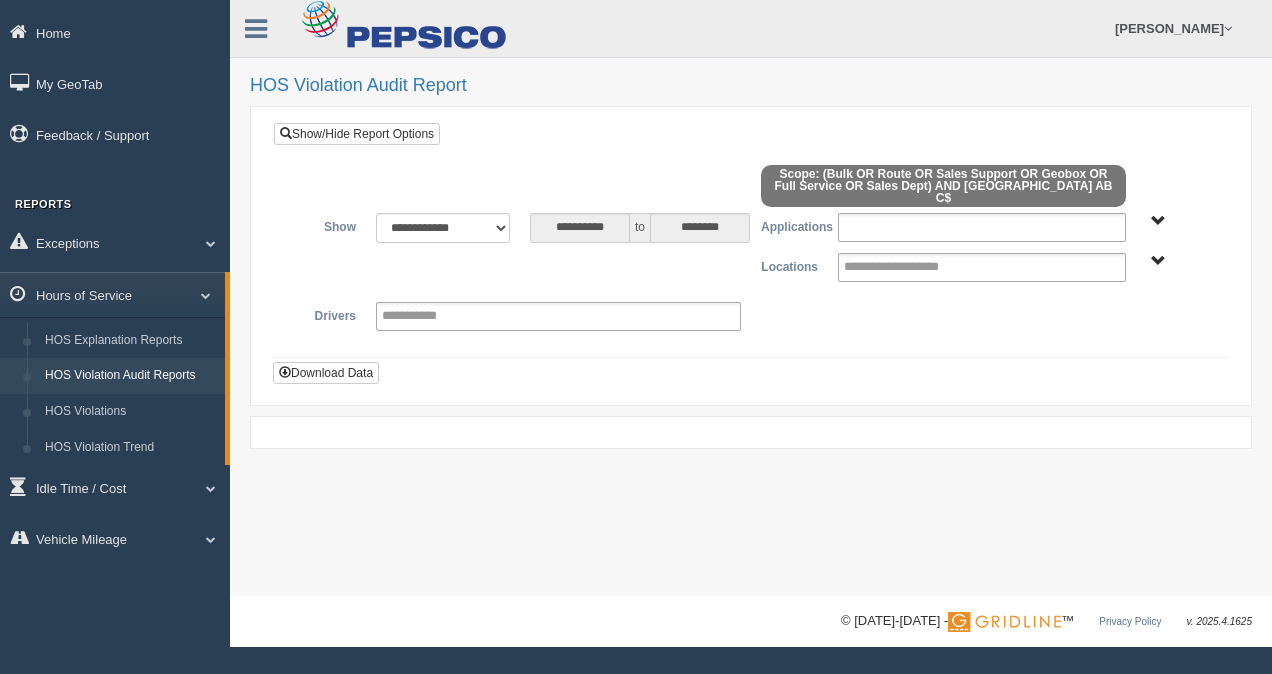 click at bounding box center [920, 227] 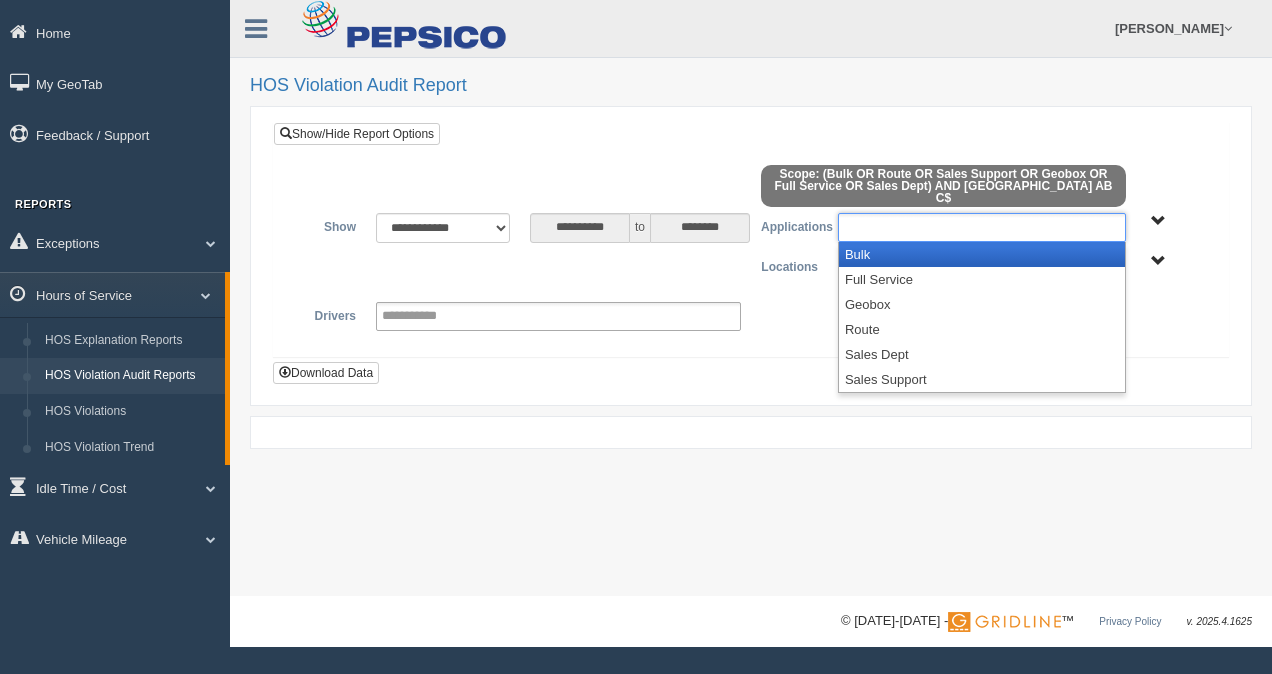 click at bounding box center (920, 227) 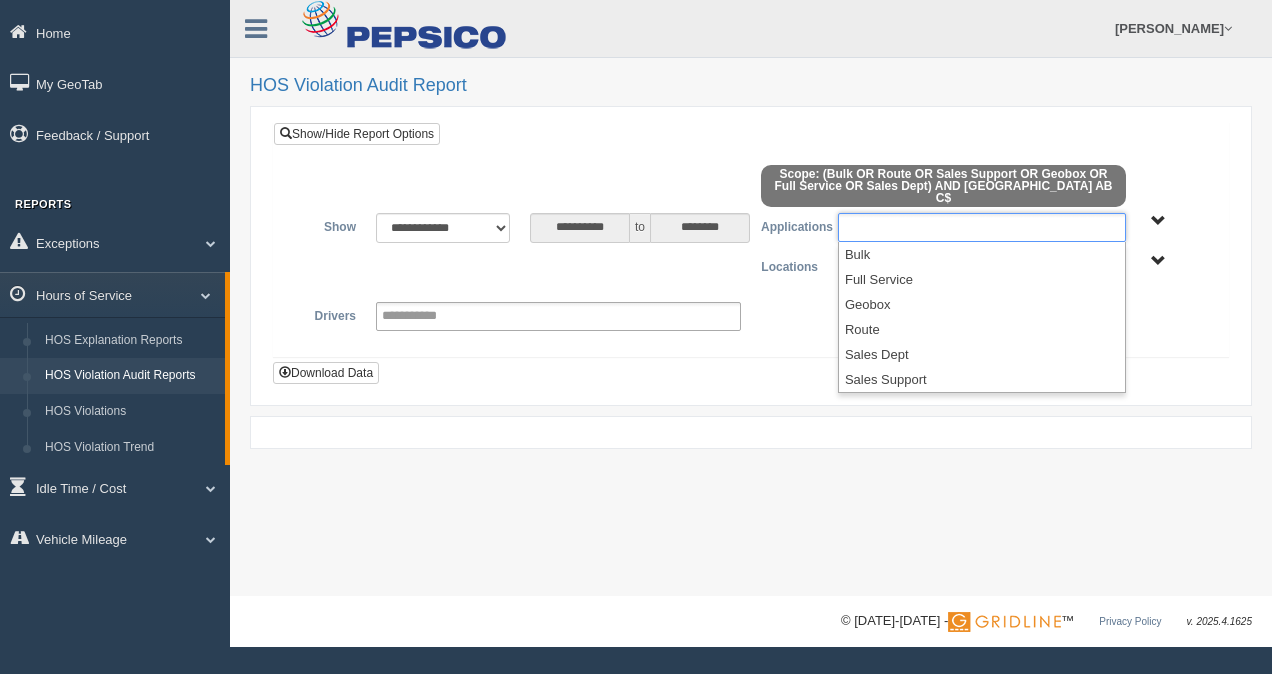 click on "**********" at bounding box center [558, 316] 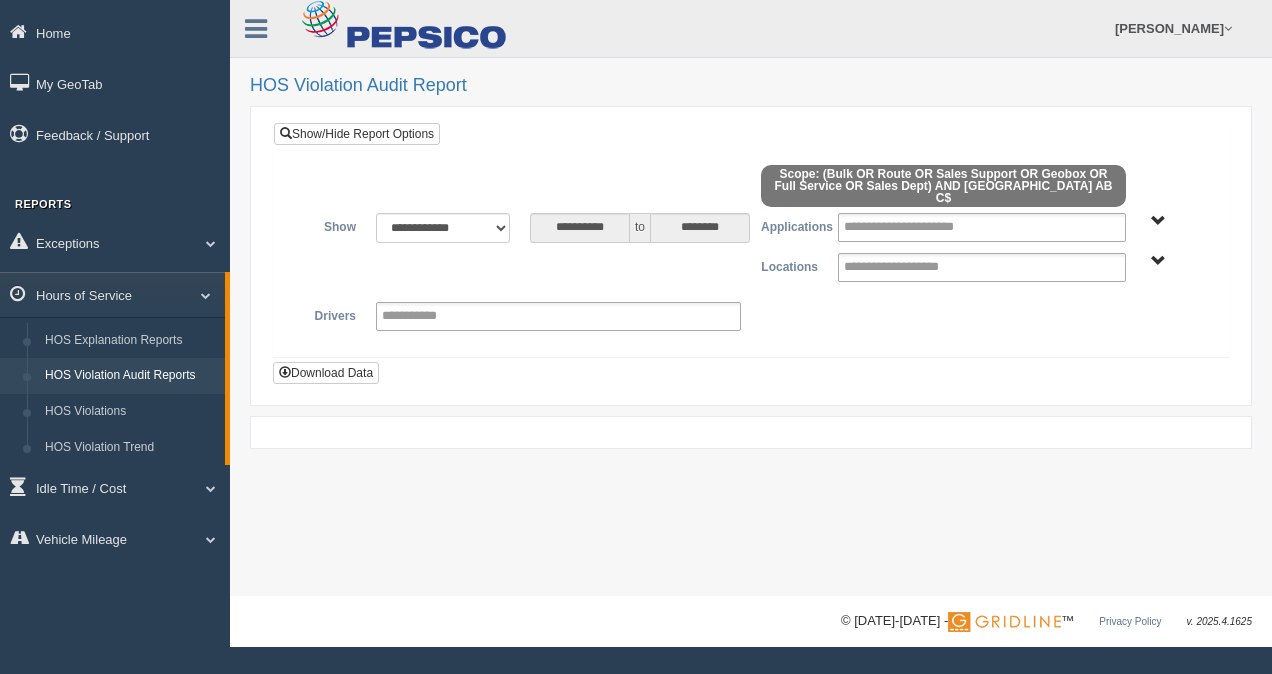 type 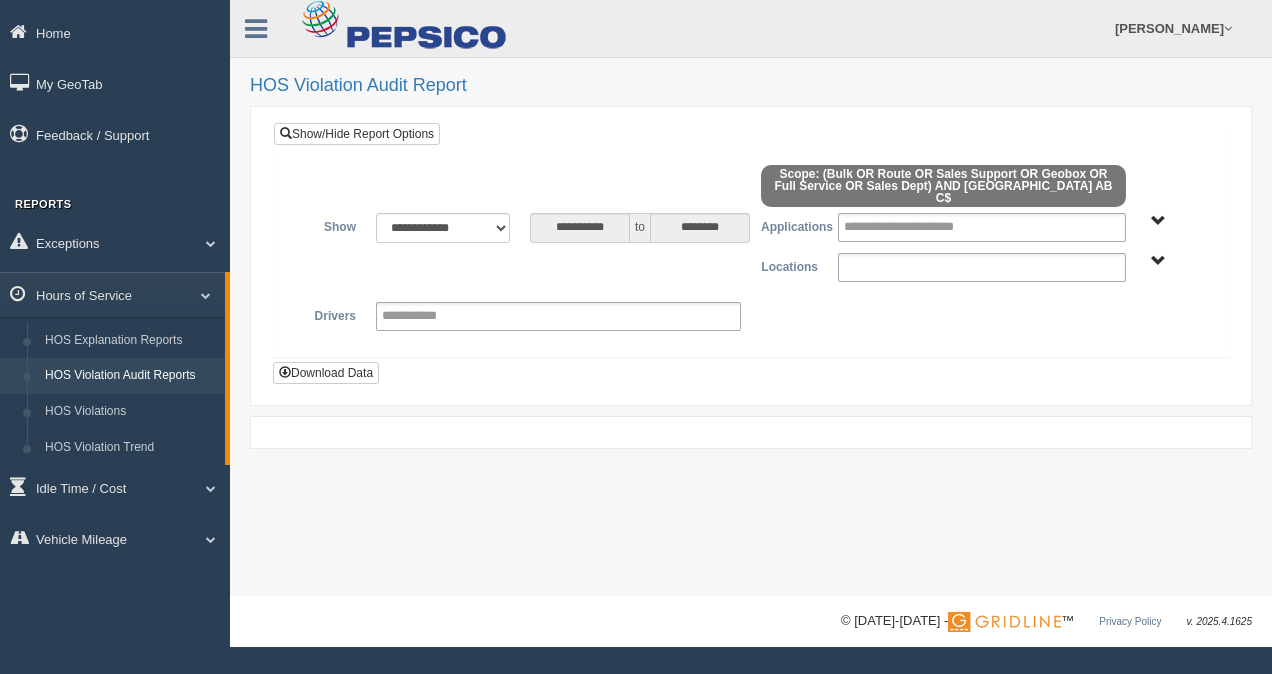 click at bounding box center [913, 267] 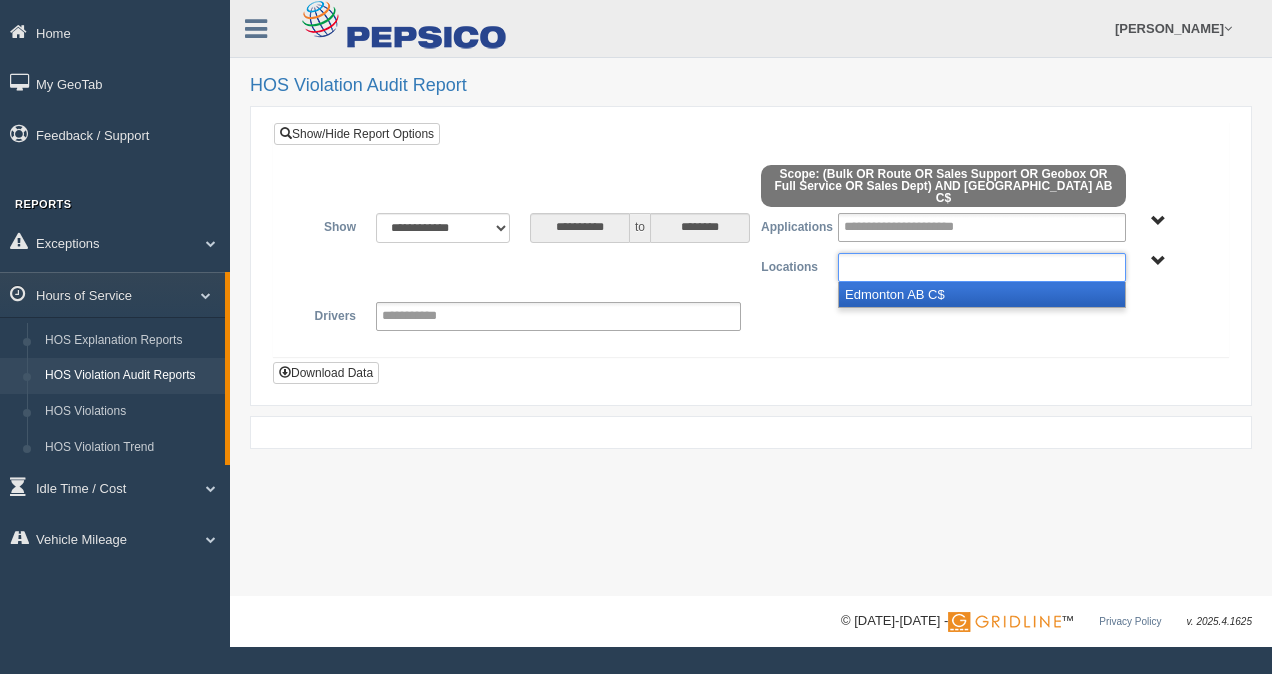click on "Edmonton AB C$" at bounding box center (982, 294) 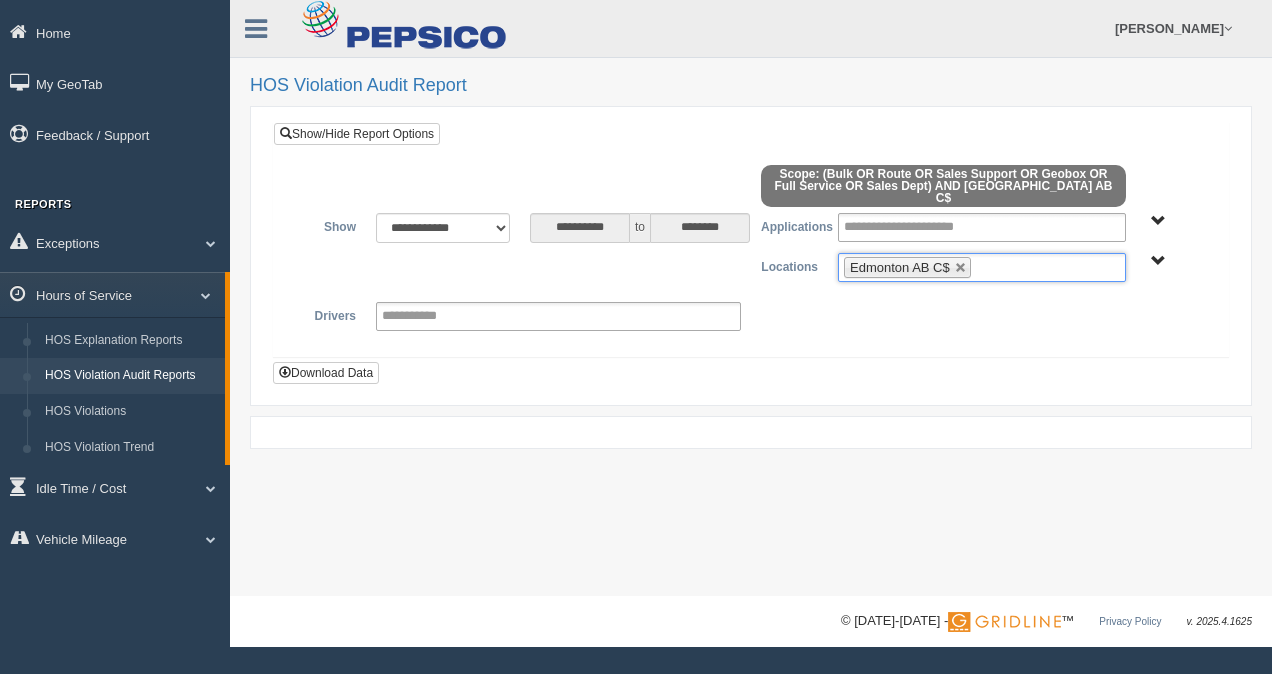 click on "**********" at bounding box center [751, 277] 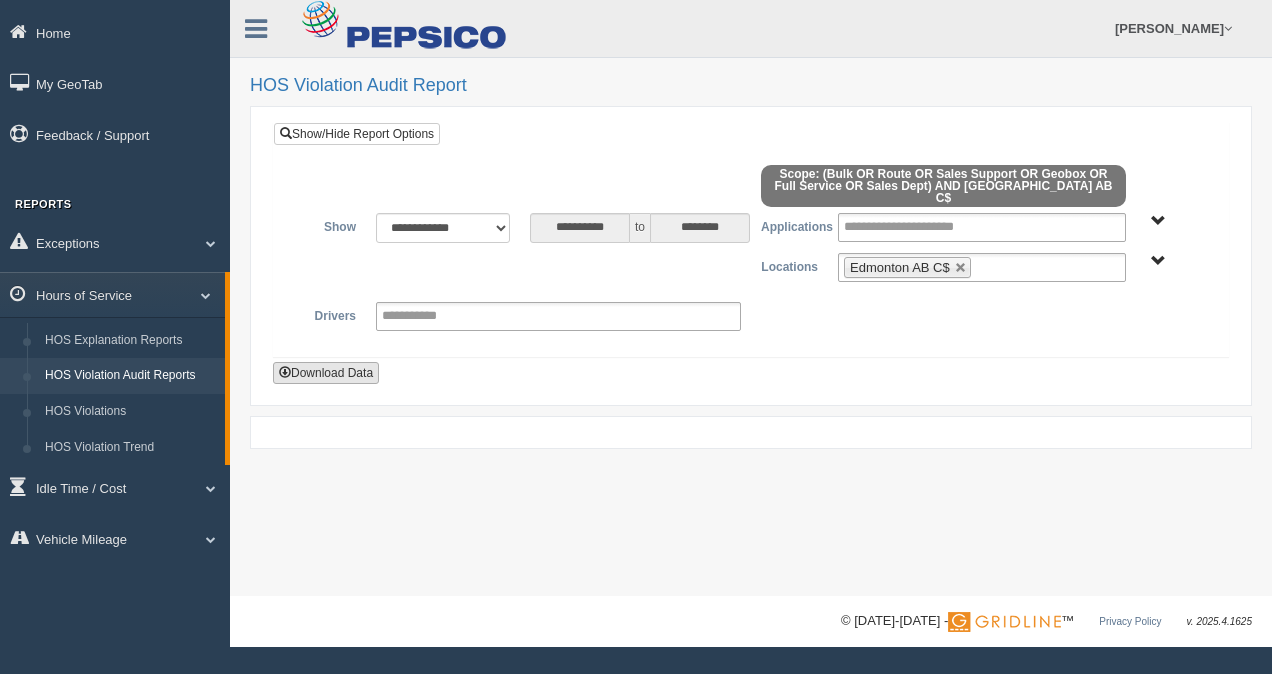 click on "Download Data" at bounding box center [326, 373] 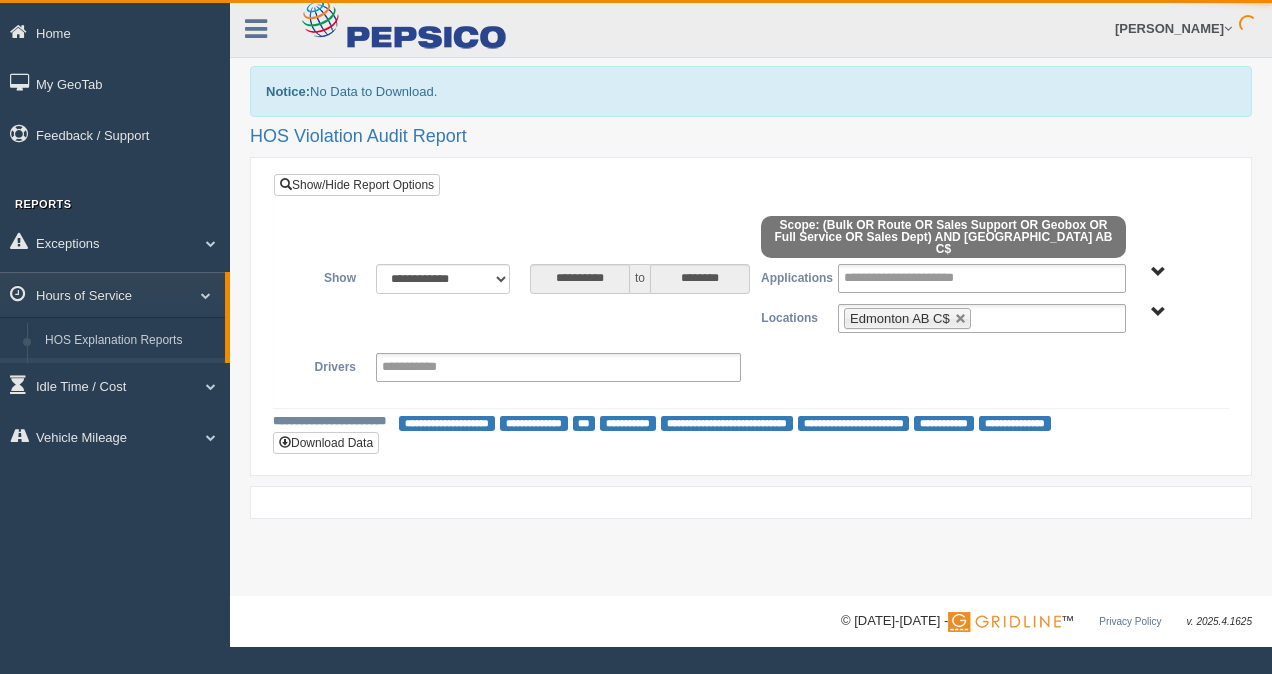 scroll, scrollTop: 0, scrollLeft: 0, axis: both 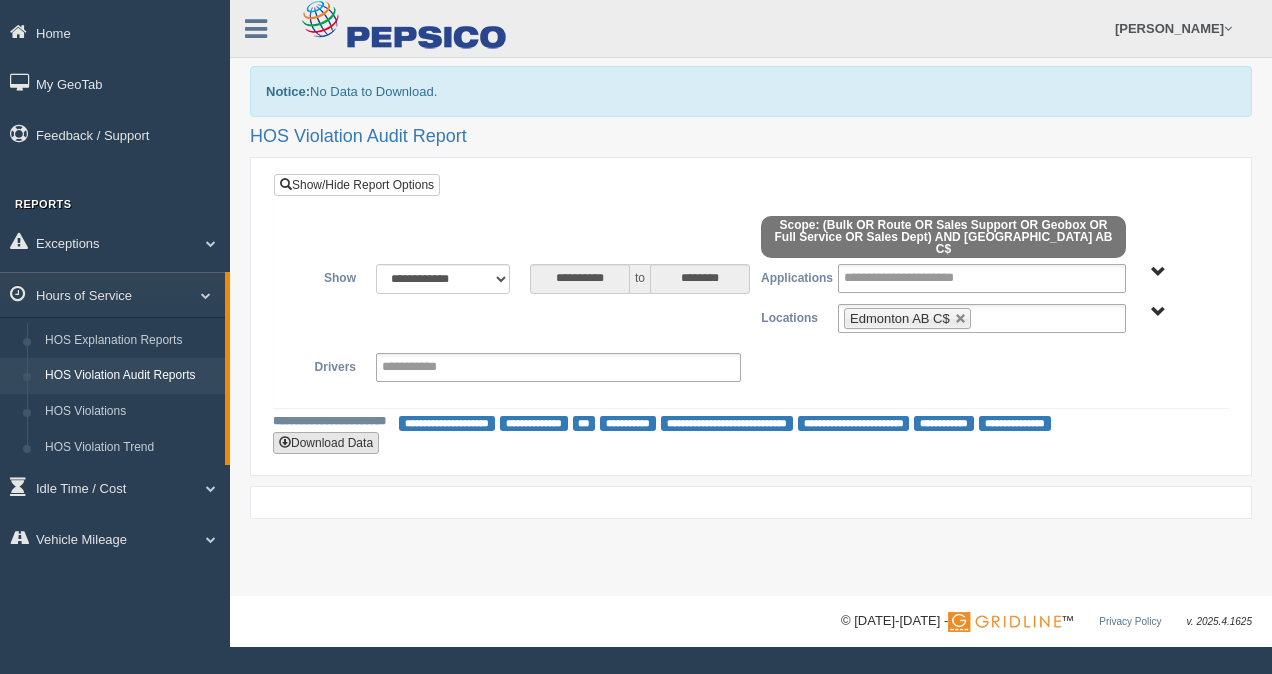 click on "Download Data" at bounding box center [326, 443] 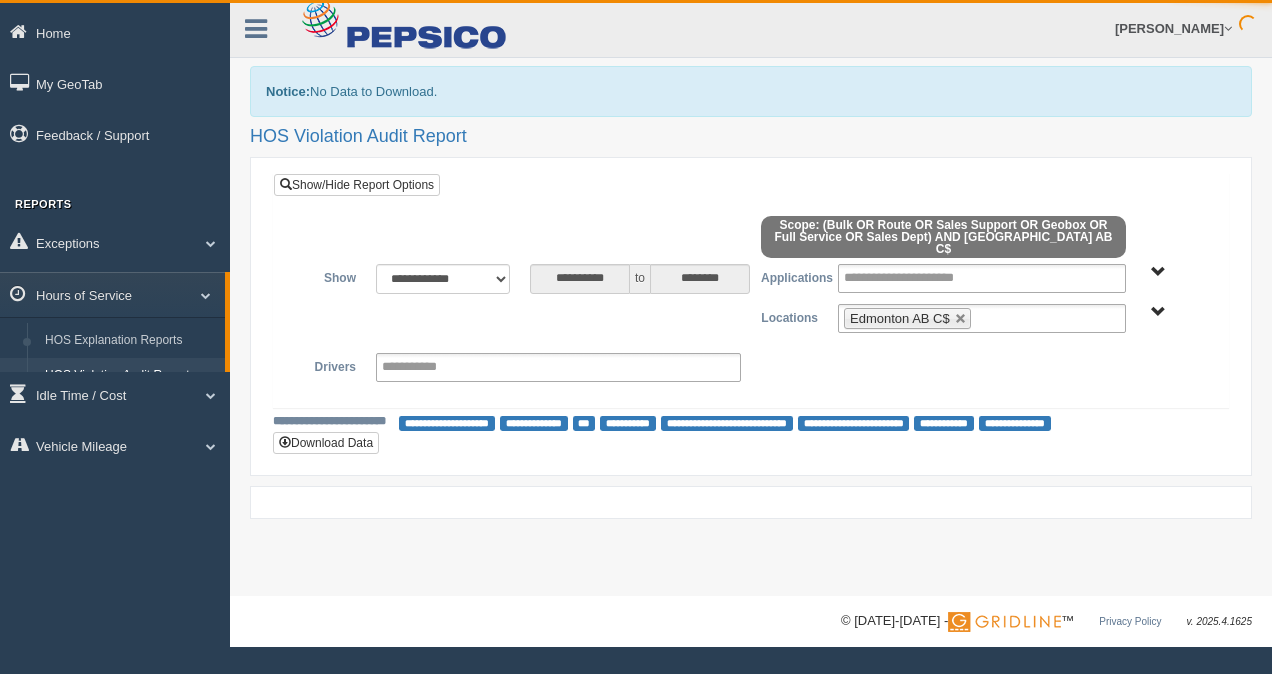 scroll, scrollTop: 0, scrollLeft: 0, axis: both 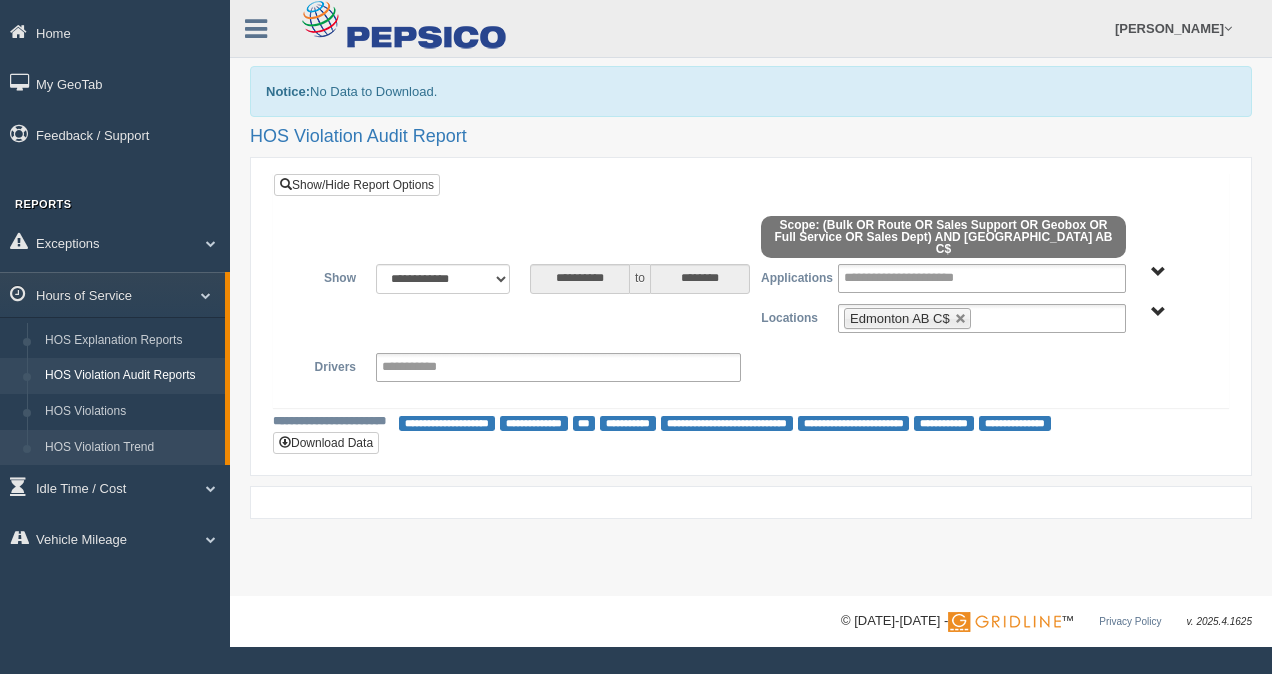 click on "HOS Violation Trend" at bounding box center [130, 448] 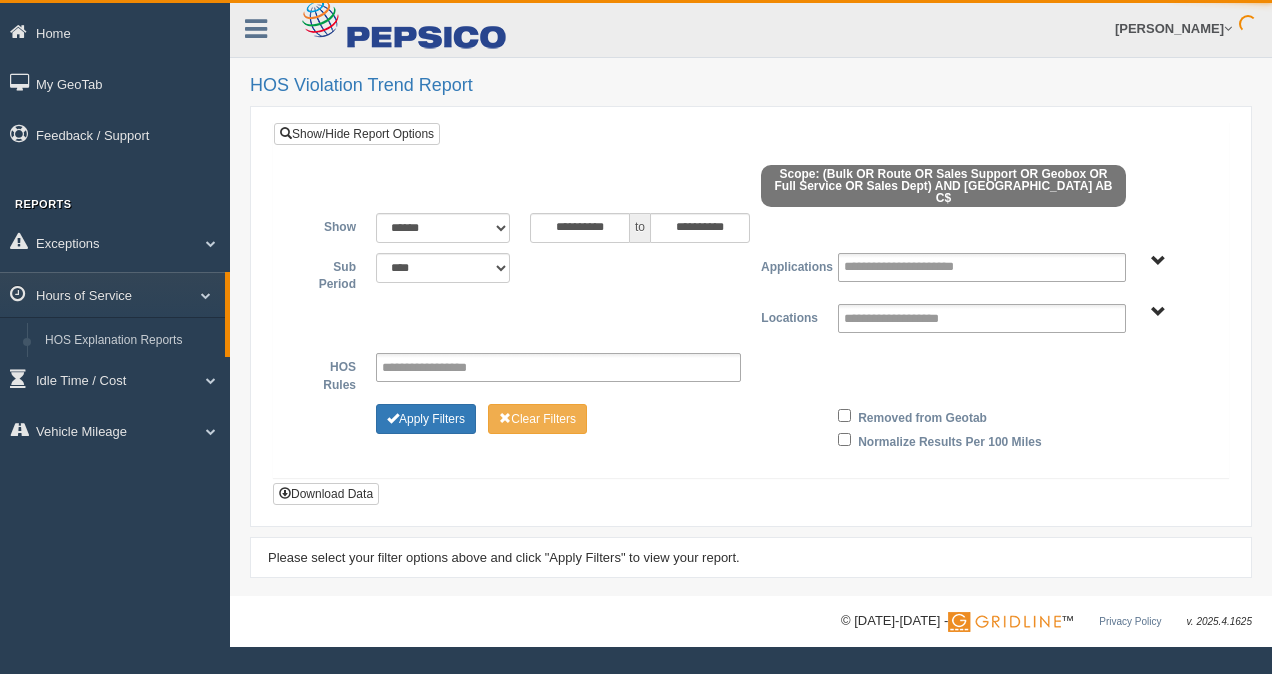 scroll, scrollTop: 0, scrollLeft: 0, axis: both 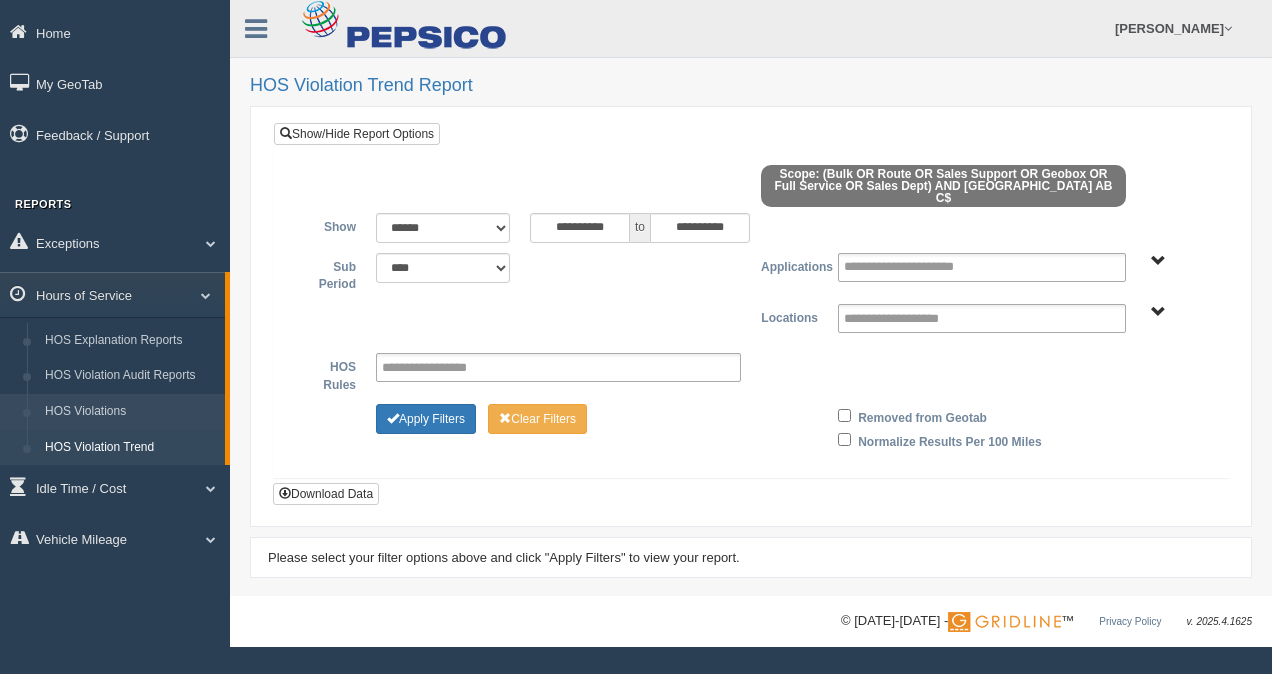 click on "HOS Violations" at bounding box center [130, 412] 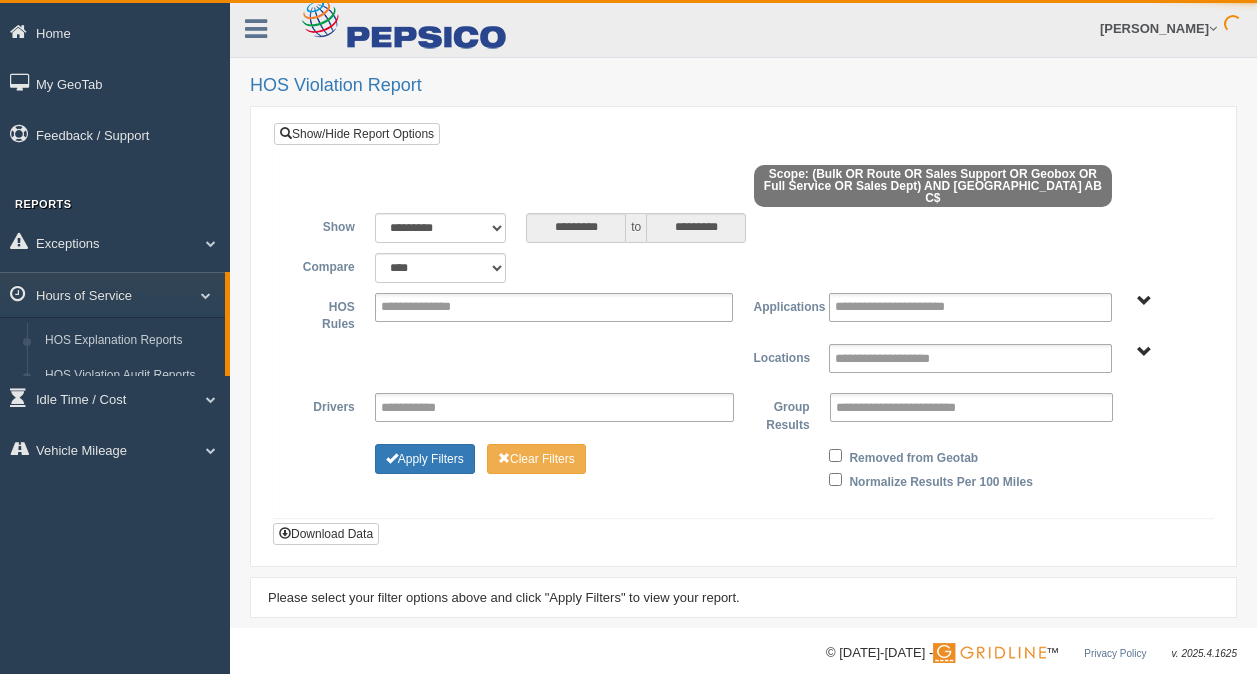 scroll, scrollTop: 0, scrollLeft: 0, axis: both 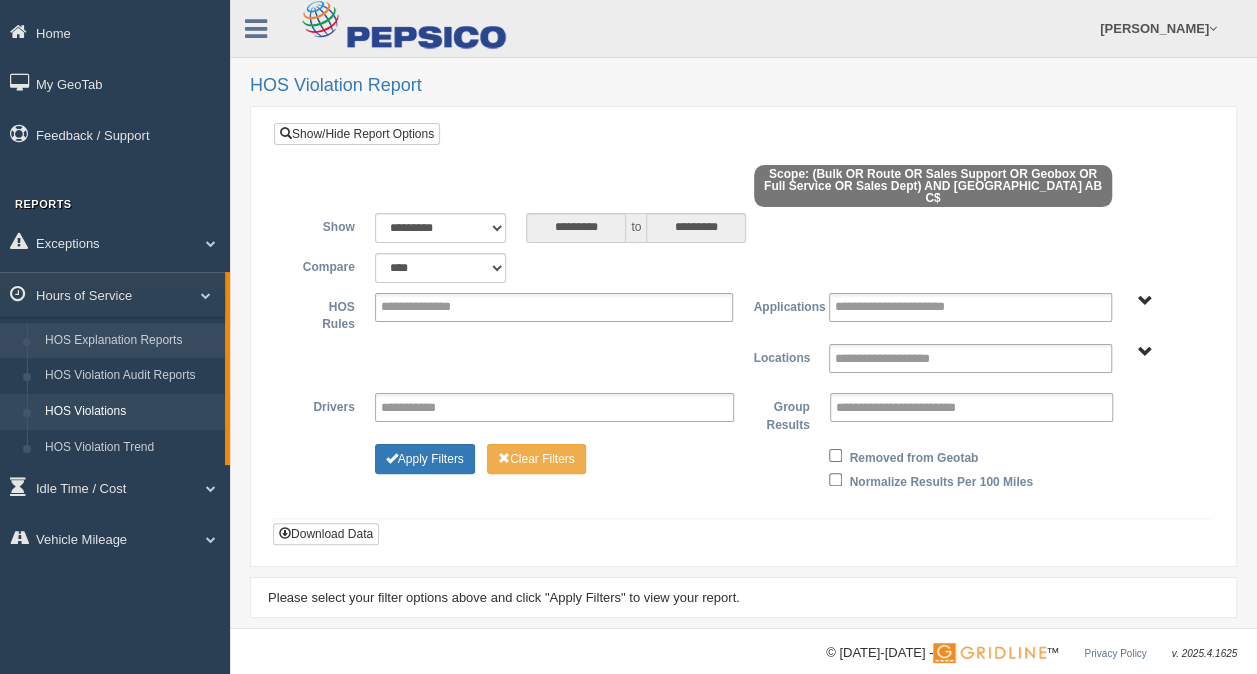 click on "HOS Explanation Reports" at bounding box center [130, 341] 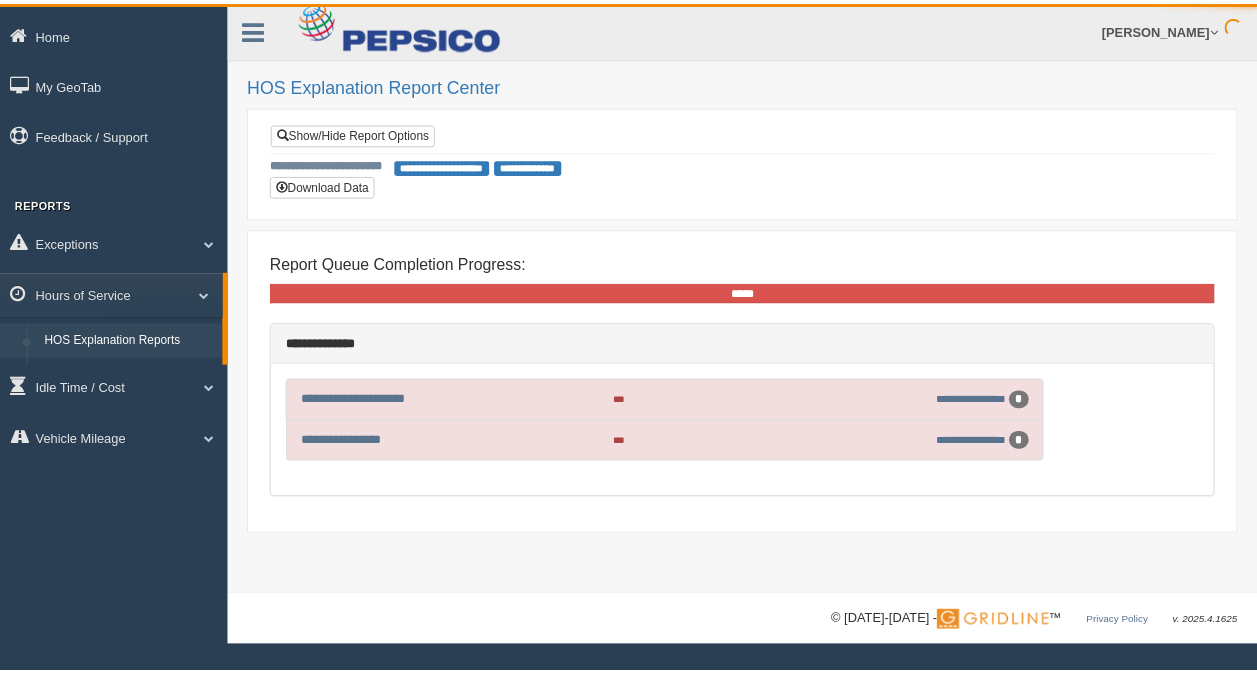 scroll, scrollTop: 0, scrollLeft: 0, axis: both 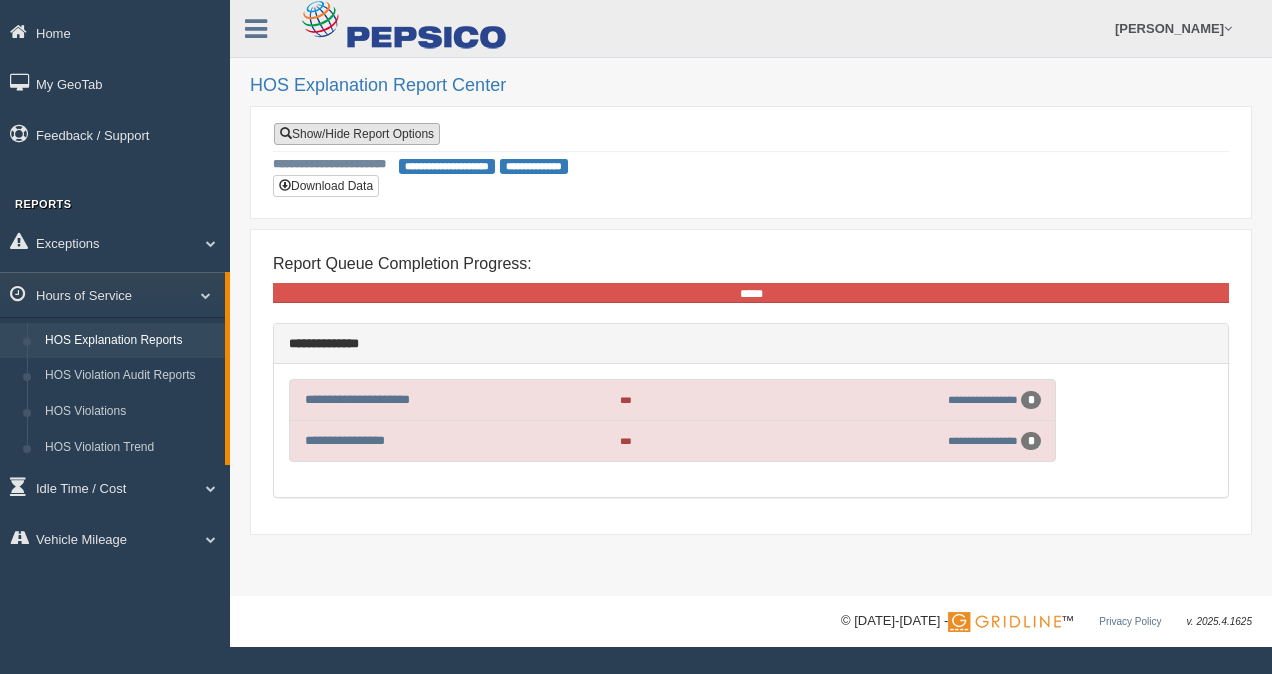 click on "Show/Hide Report Options" at bounding box center [357, 134] 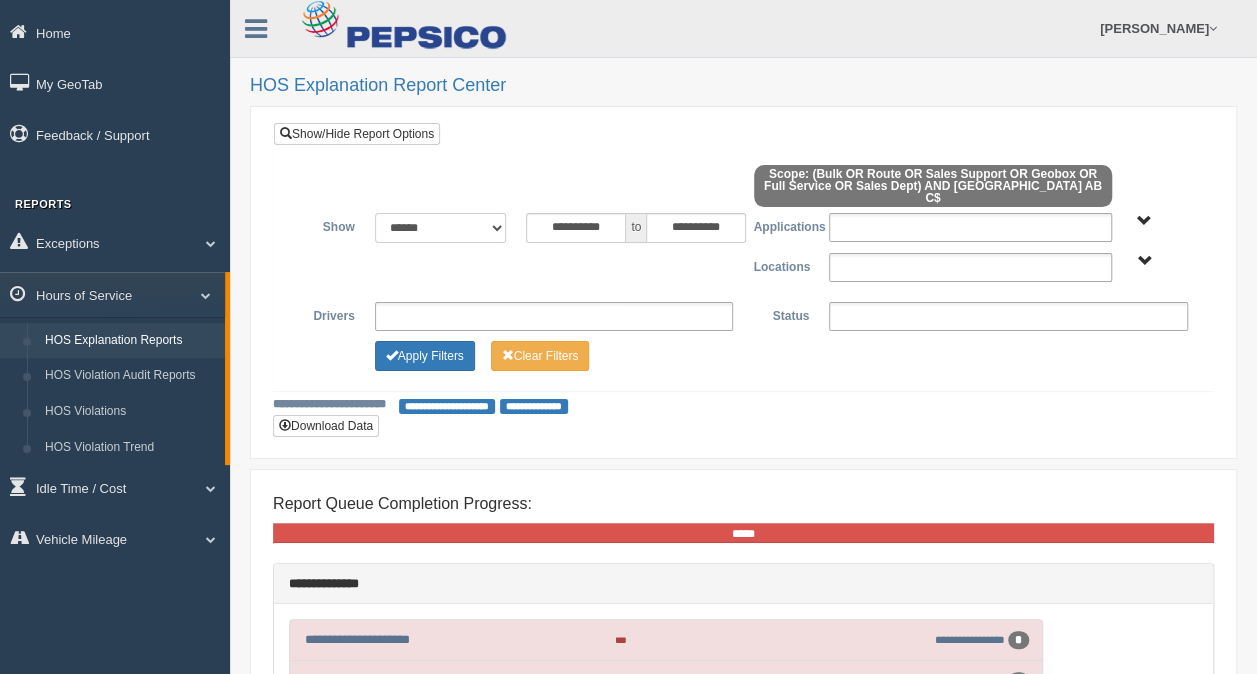 click on "**********" at bounding box center [441, 228] 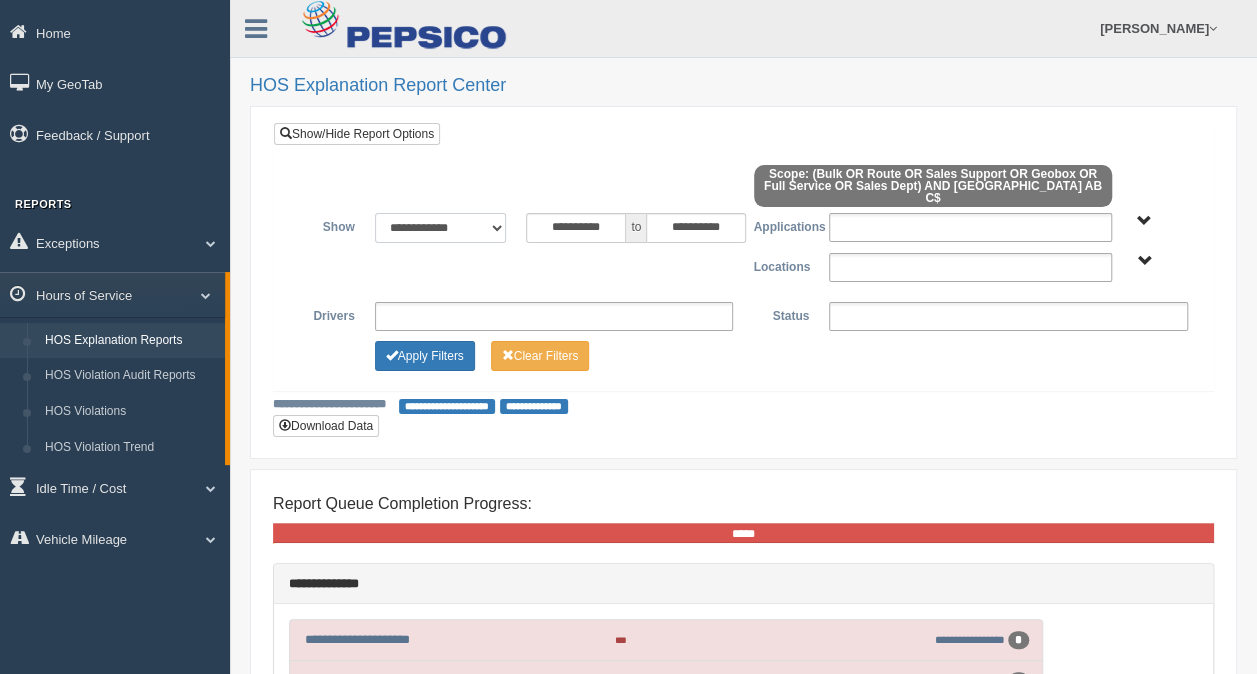 click on "**********" at bounding box center [441, 228] 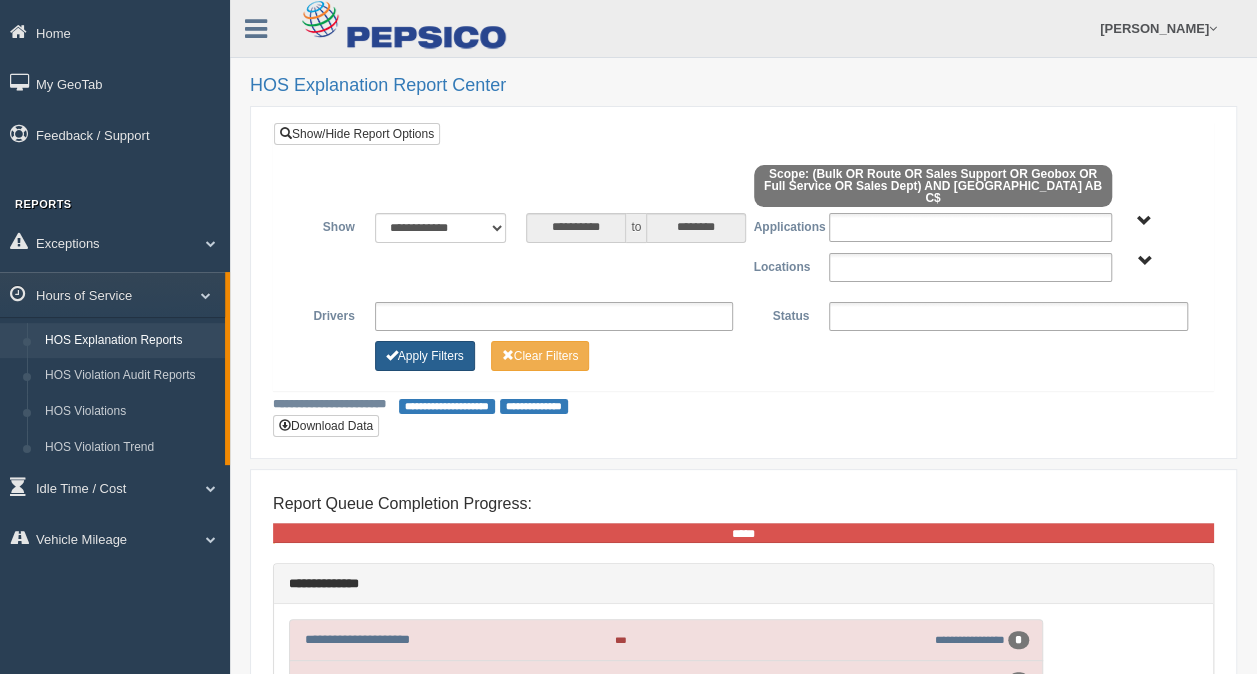 click on "Apply Filters" at bounding box center (425, 356) 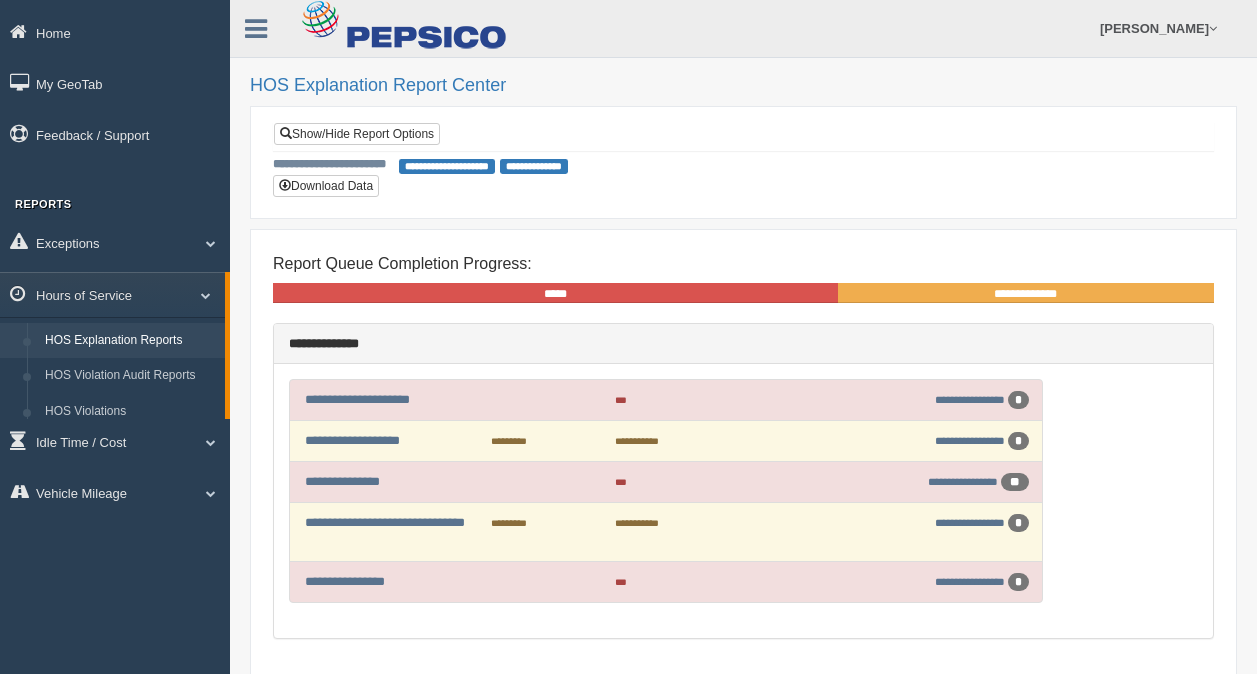scroll, scrollTop: 0, scrollLeft: 0, axis: both 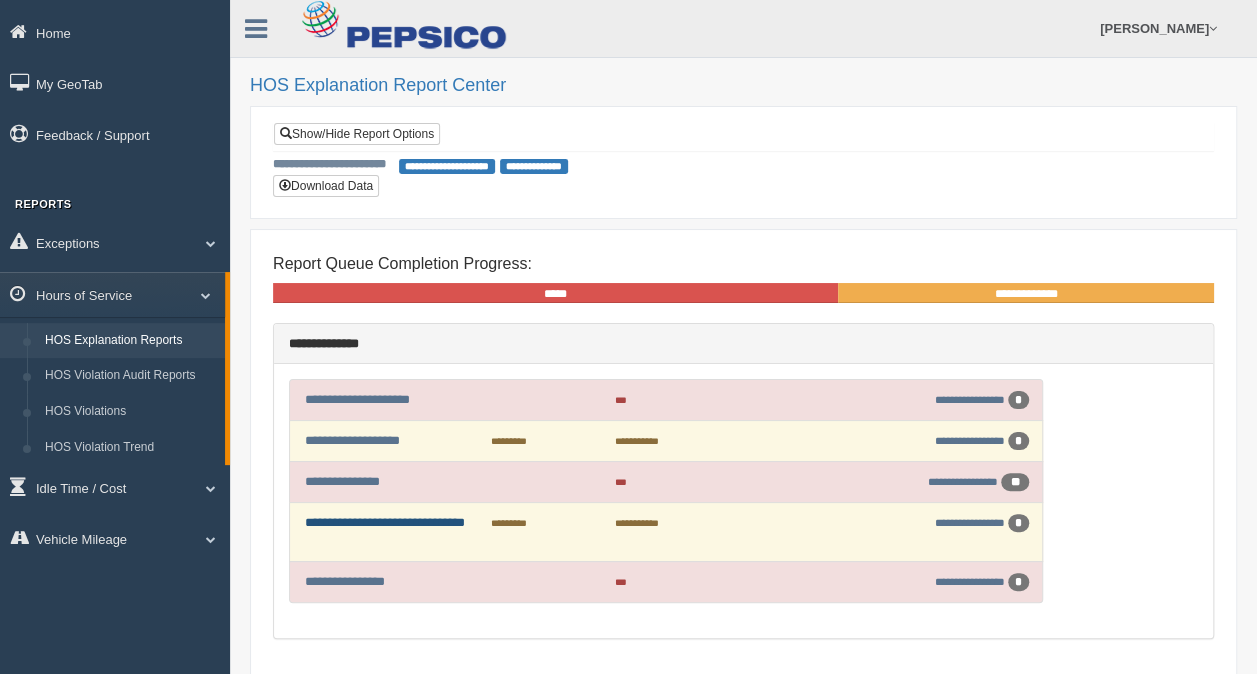 click on "**********" at bounding box center (385, 522) 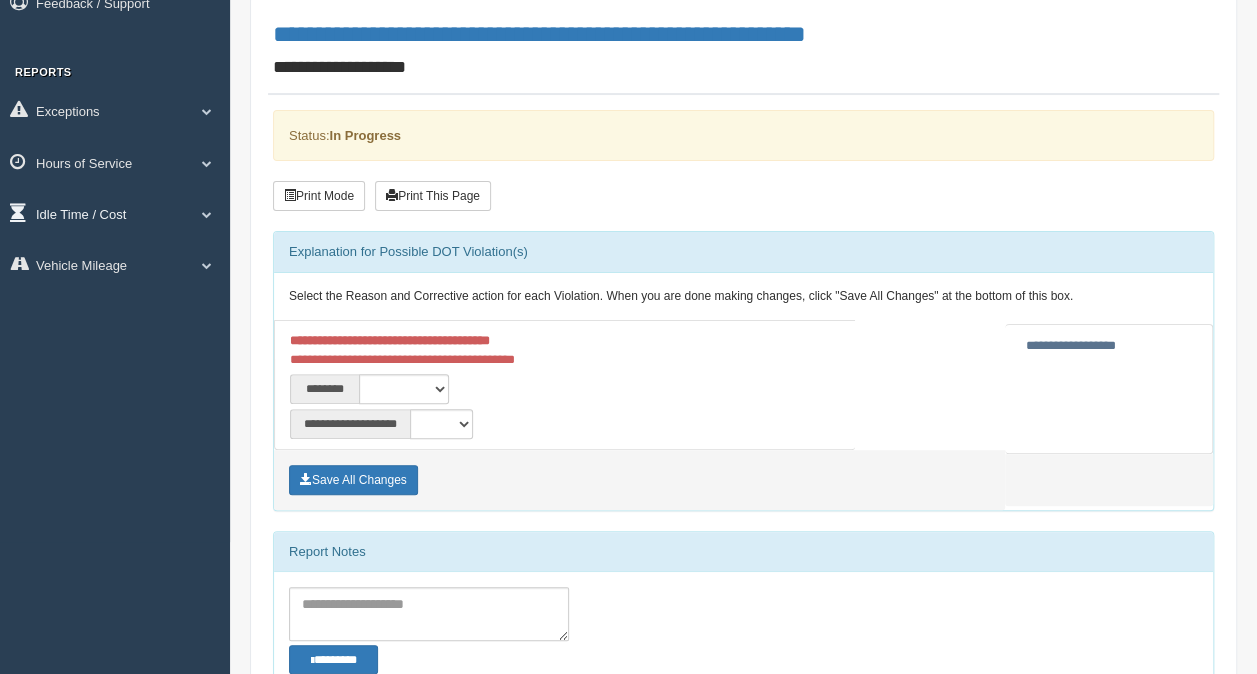 scroll, scrollTop: 0, scrollLeft: 0, axis: both 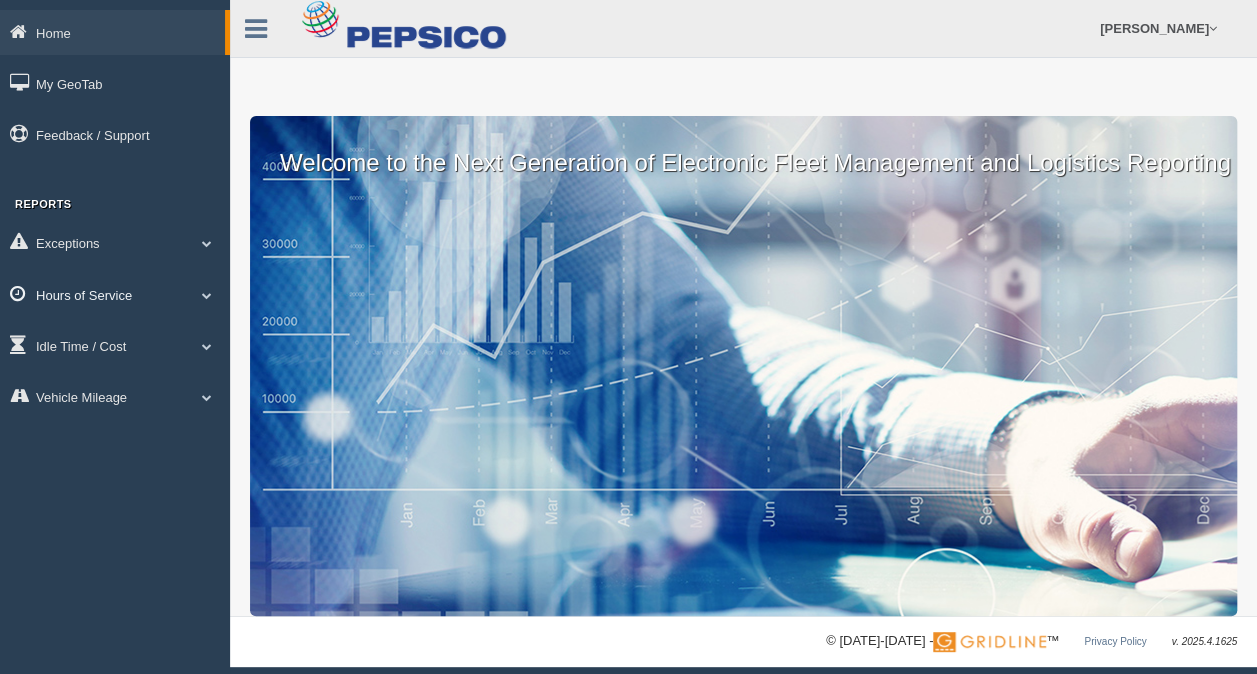 click on "Hours of Service" at bounding box center (115, 294) 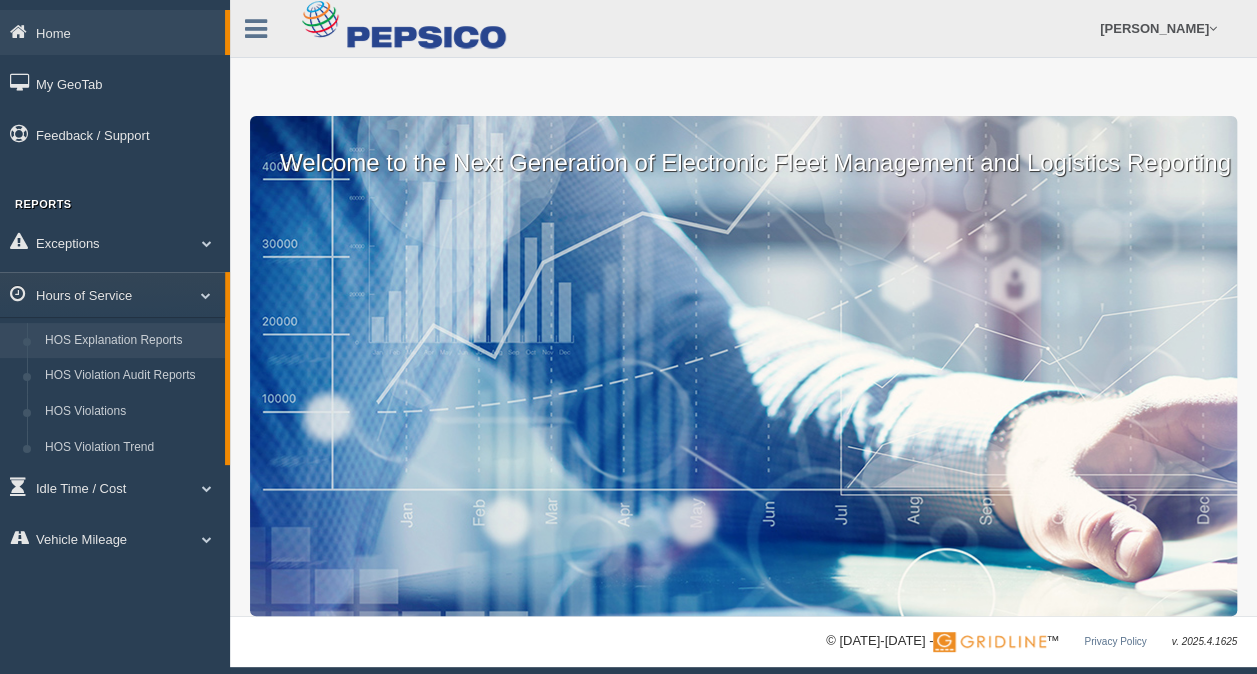 click on "HOS Explanation Reports" at bounding box center (130, 341) 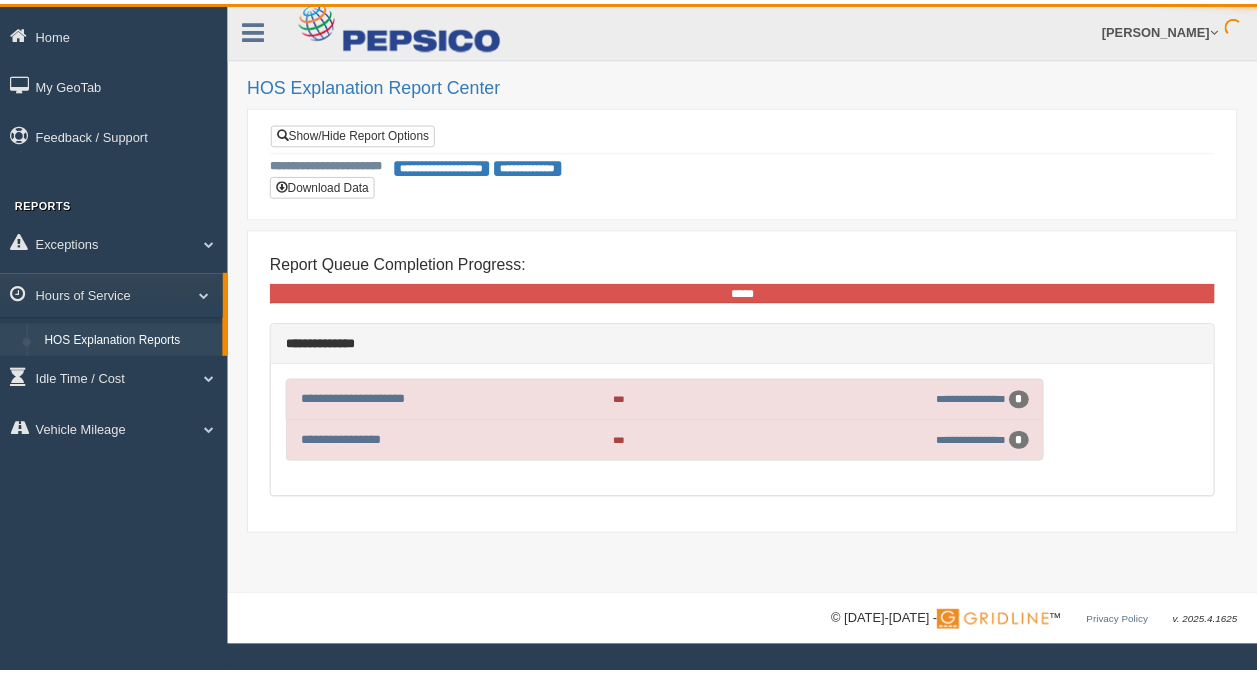 scroll, scrollTop: 0, scrollLeft: 0, axis: both 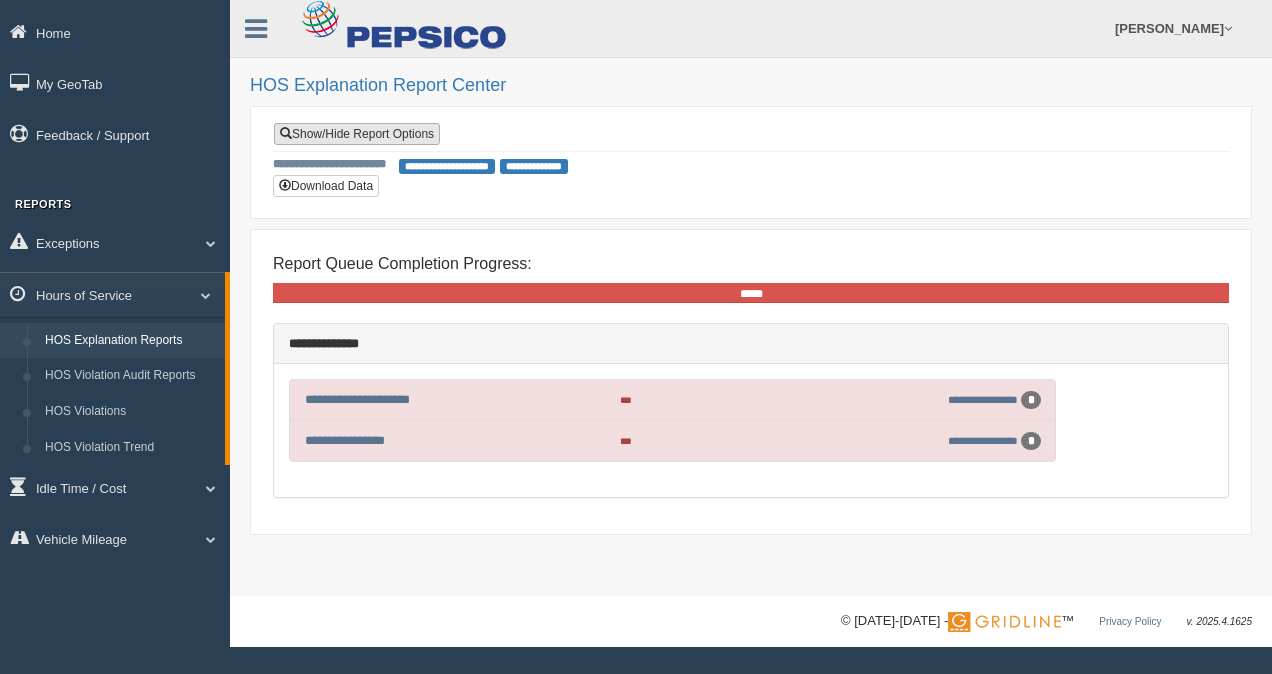 click on "Show/Hide Report Options" at bounding box center (357, 134) 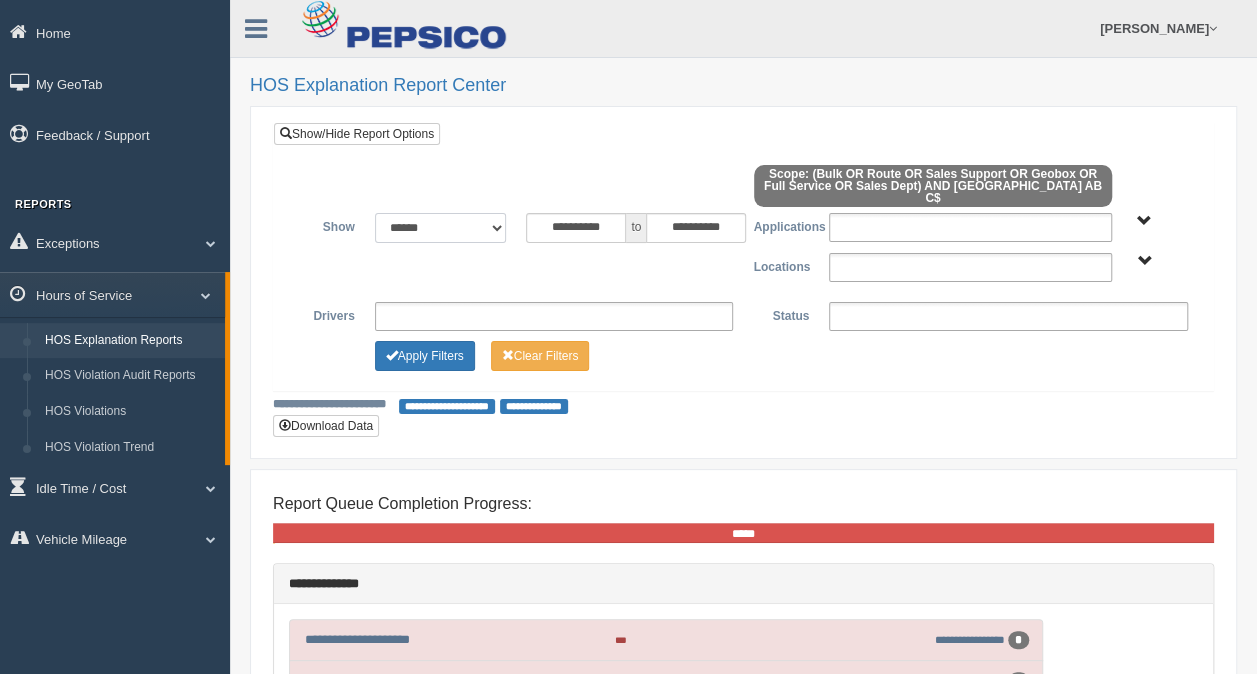 click on "**********" at bounding box center [441, 228] 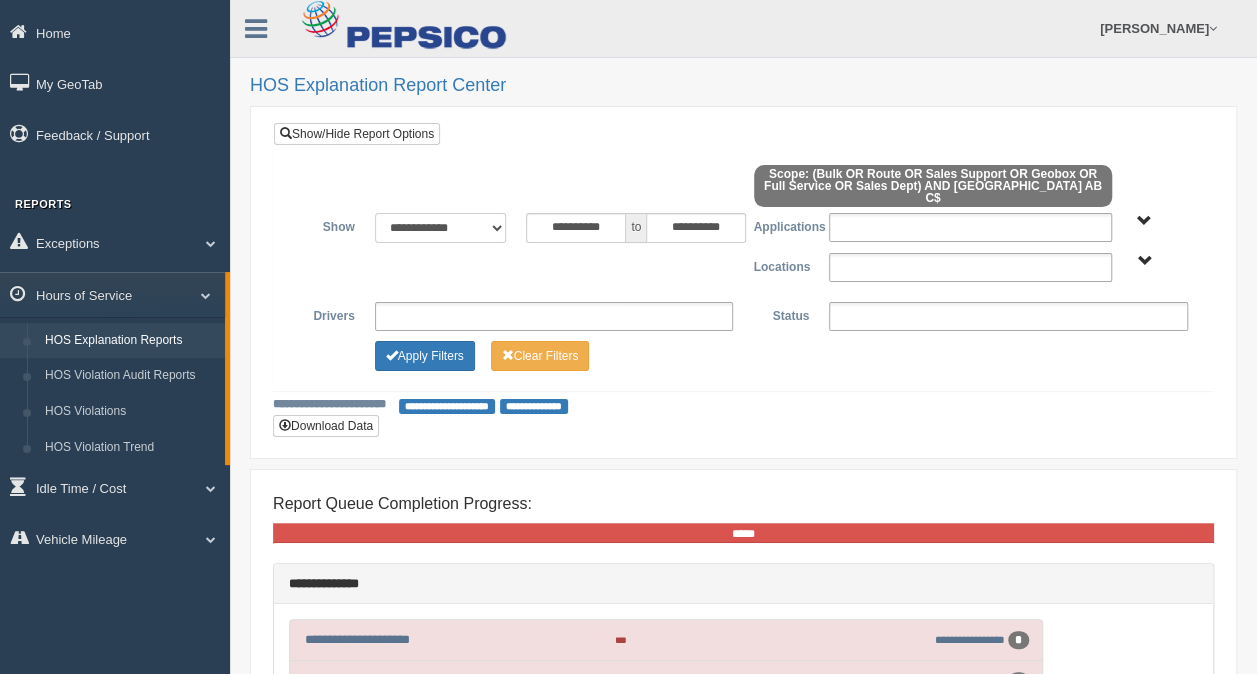 click on "**********" at bounding box center [441, 228] 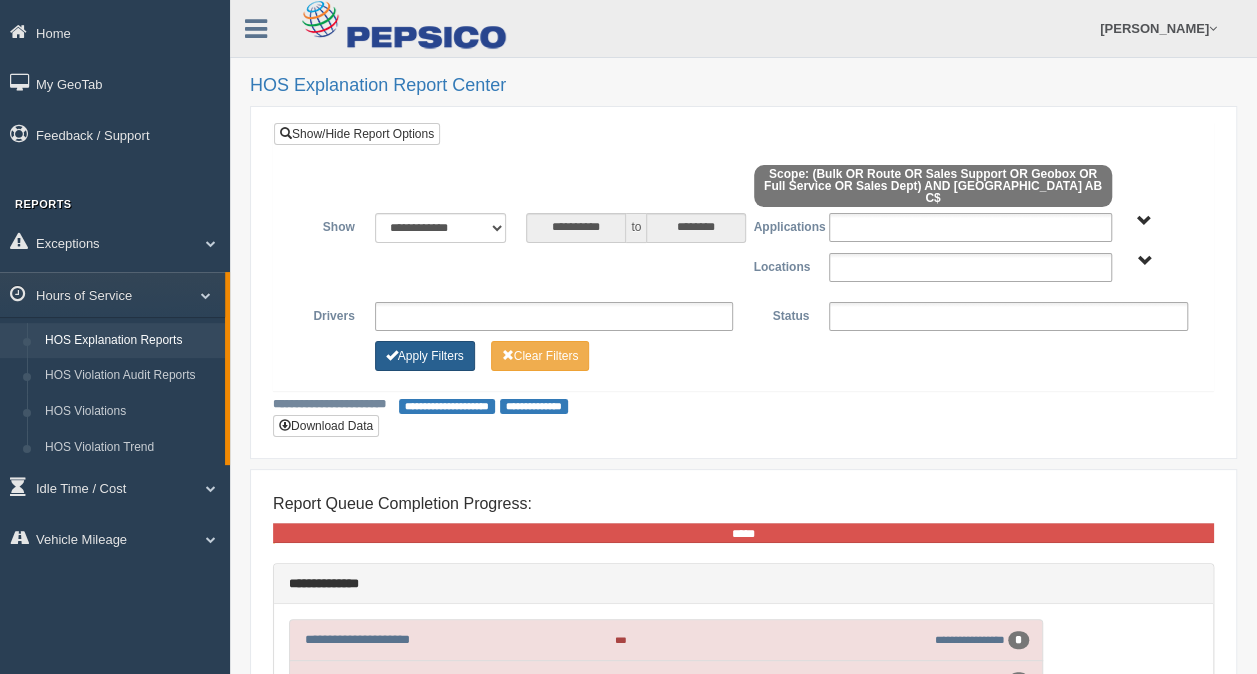click on "Apply Filters" at bounding box center [425, 356] 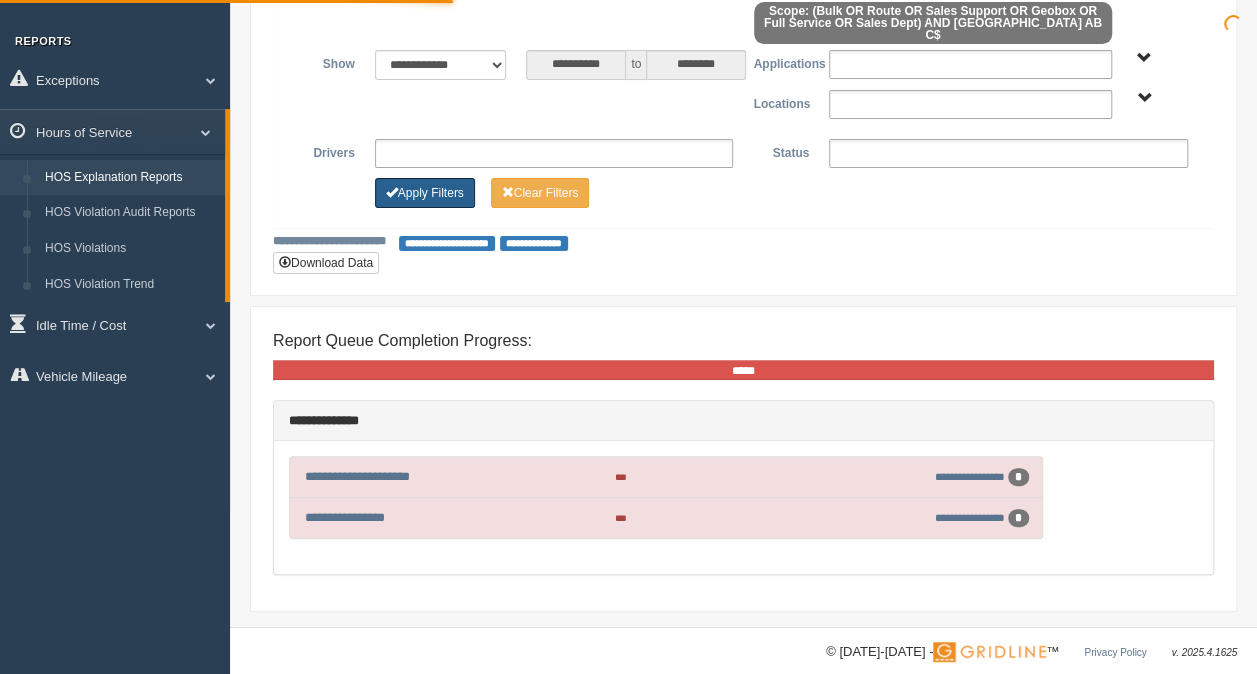 scroll, scrollTop: 166, scrollLeft: 0, axis: vertical 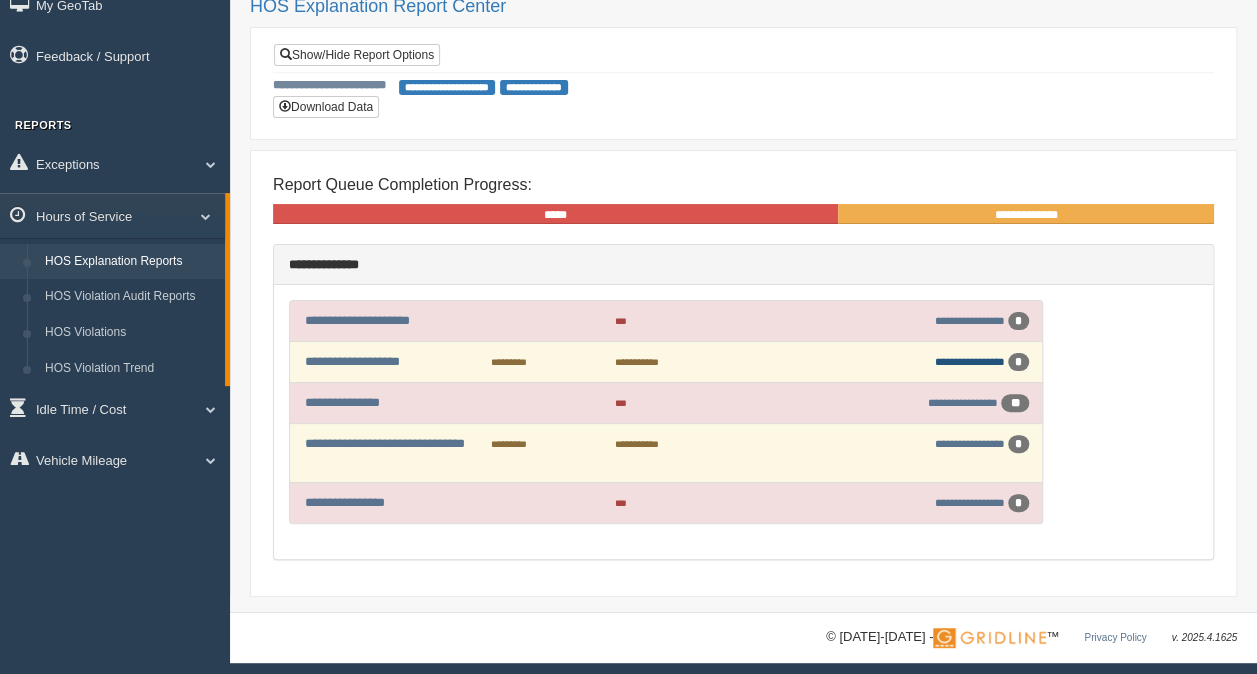 click on "**********" at bounding box center (970, 361) 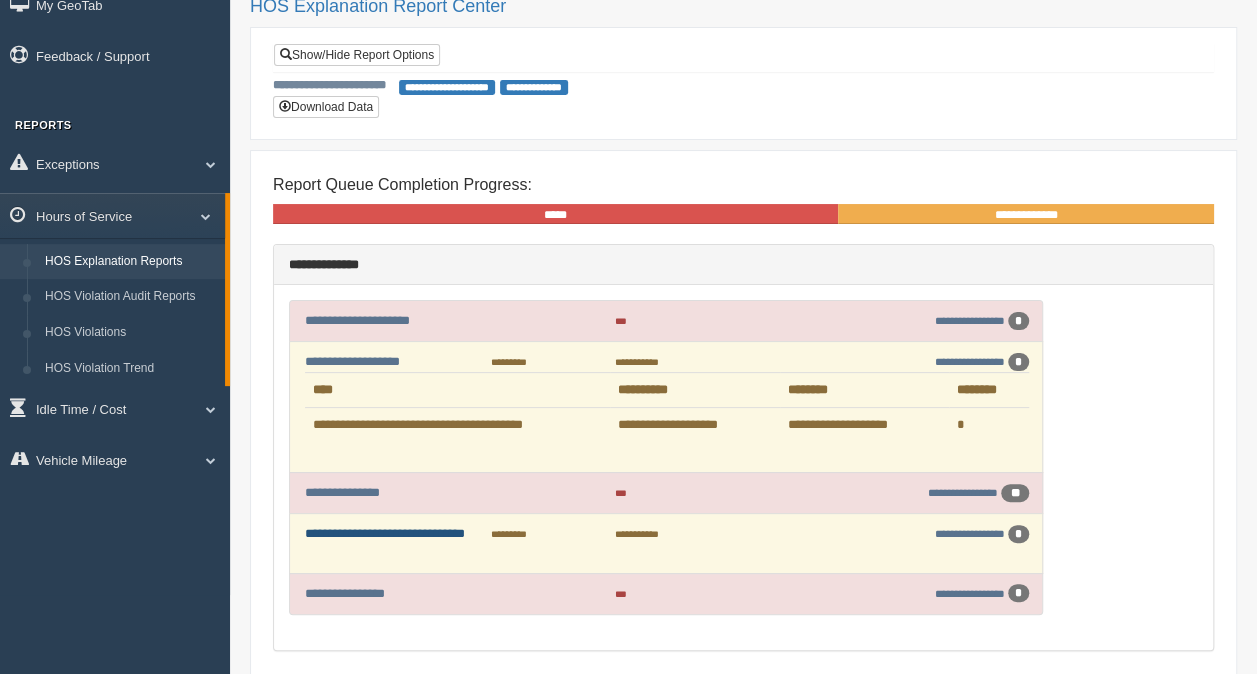 click on "**********" at bounding box center [385, 533] 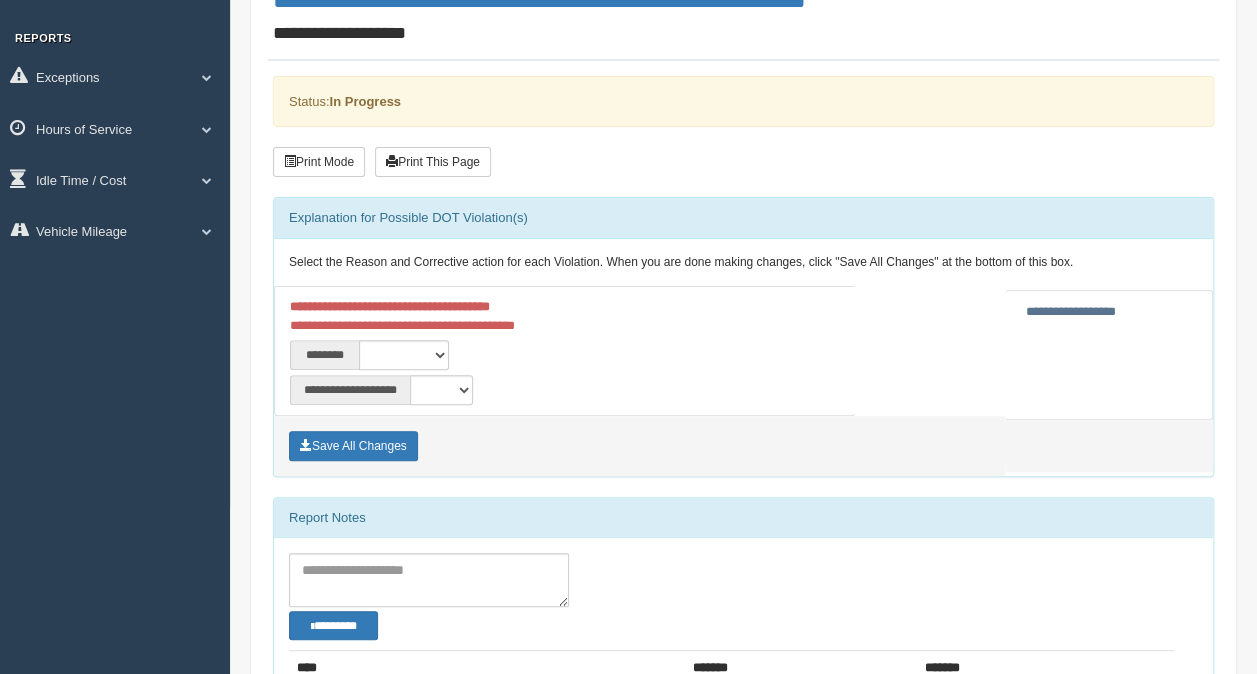 scroll, scrollTop: 200, scrollLeft: 0, axis: vertical 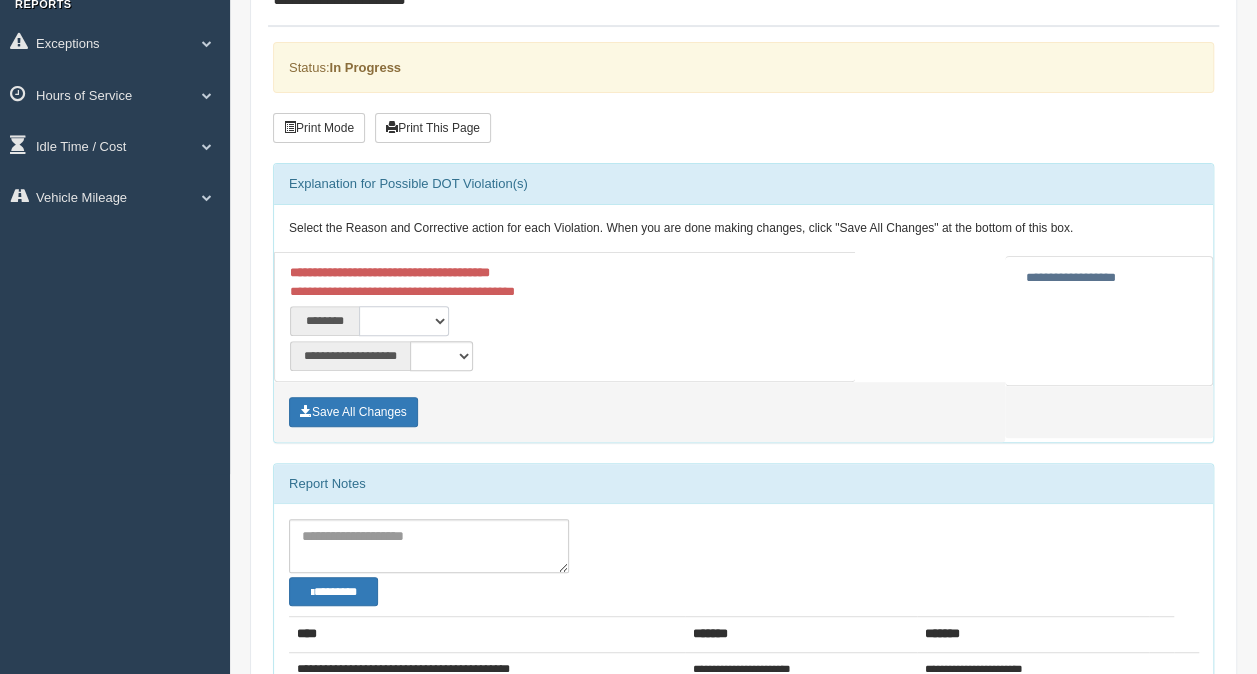 click on "**********" at bounding box center (404, 321) 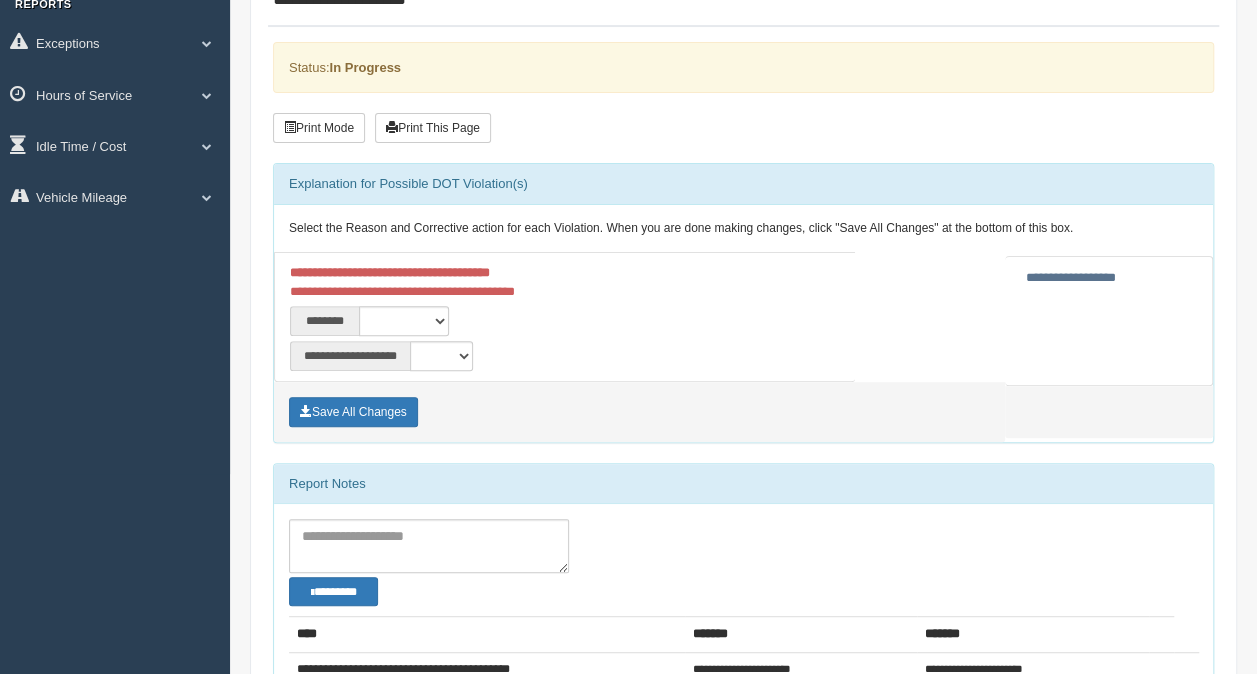 click on "**********" at bounding box center (1109, 321) 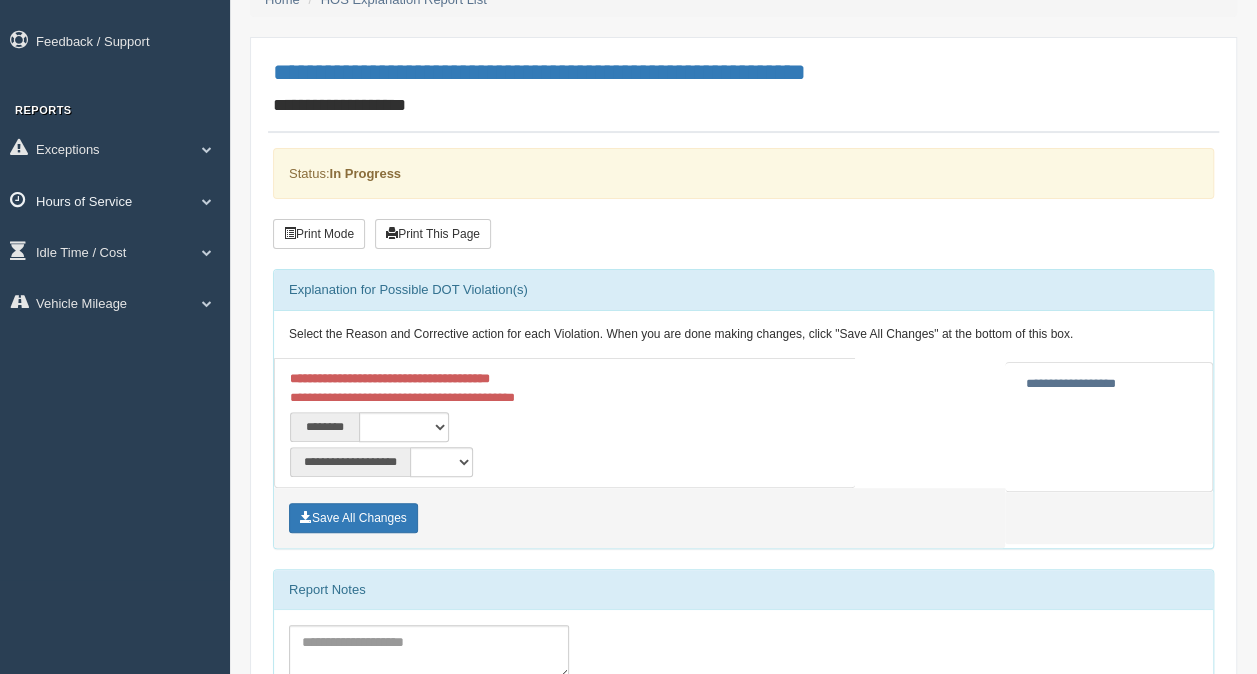 scroll, scrollTop: 0, scrollLeft: 0, axis: both 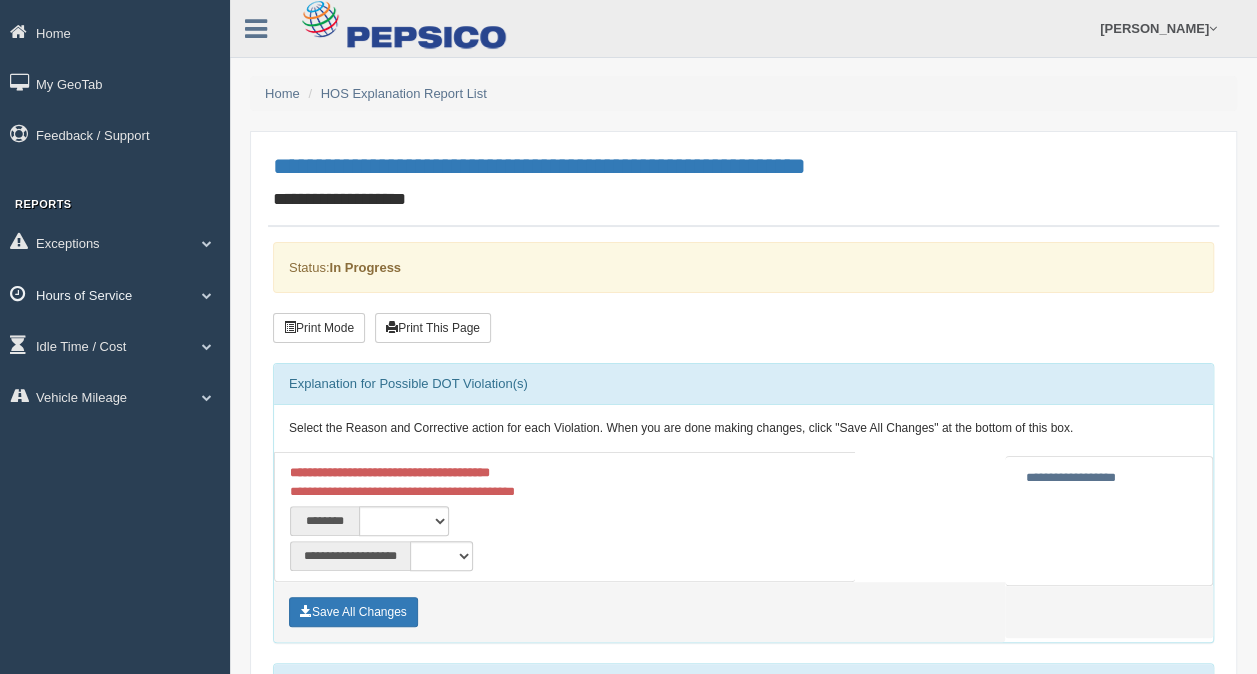 click on "Hours of Service" at bounding box center [115, 294] 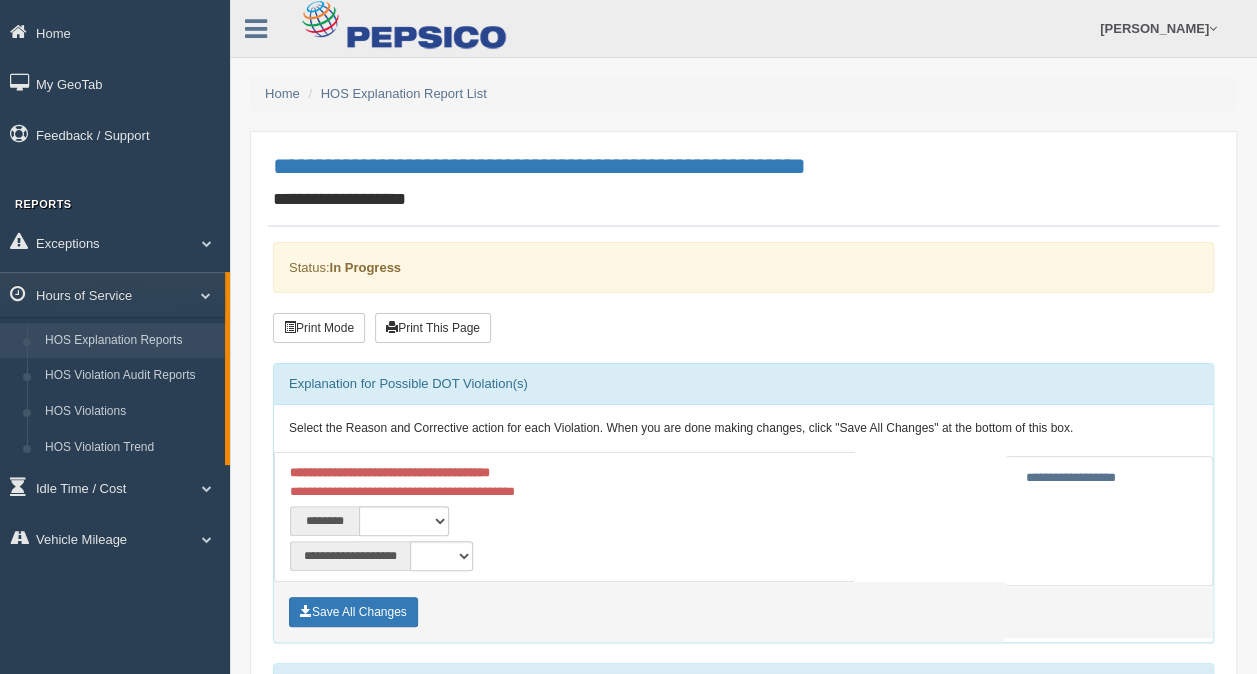 click on "HOS Explanation Reports" at bounding box center (130, 341) 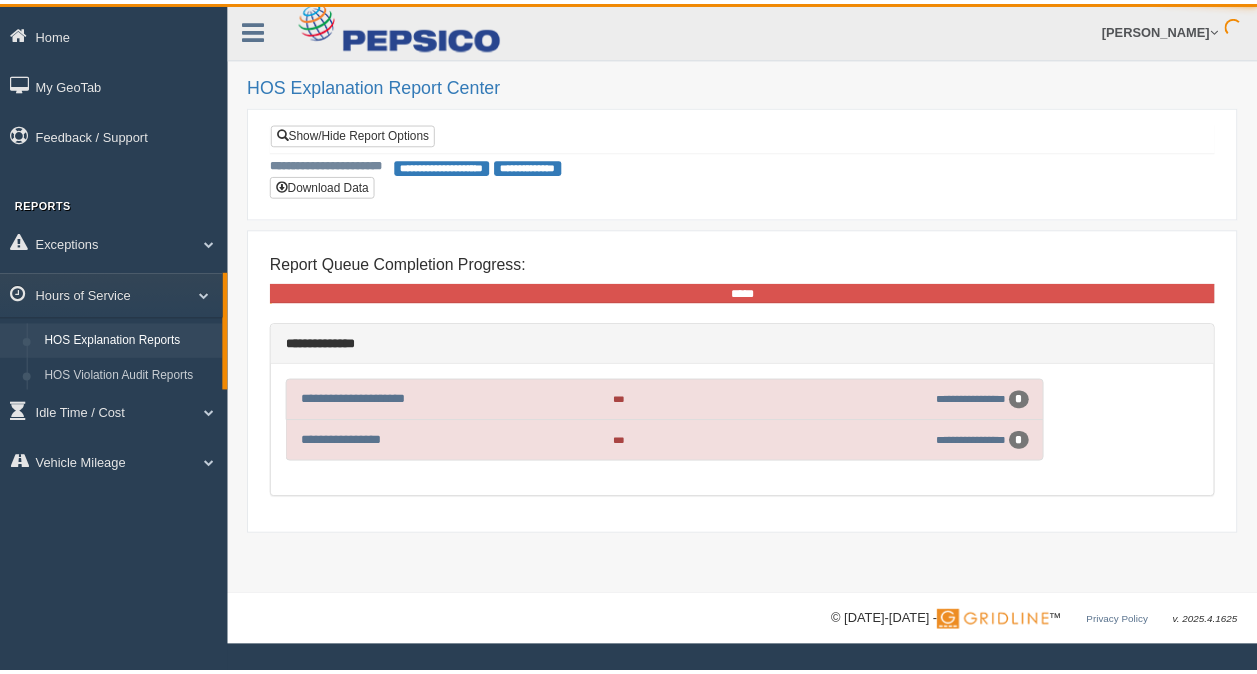 scroll, scrollTop: 0, scrollLeft: 0, axis: both 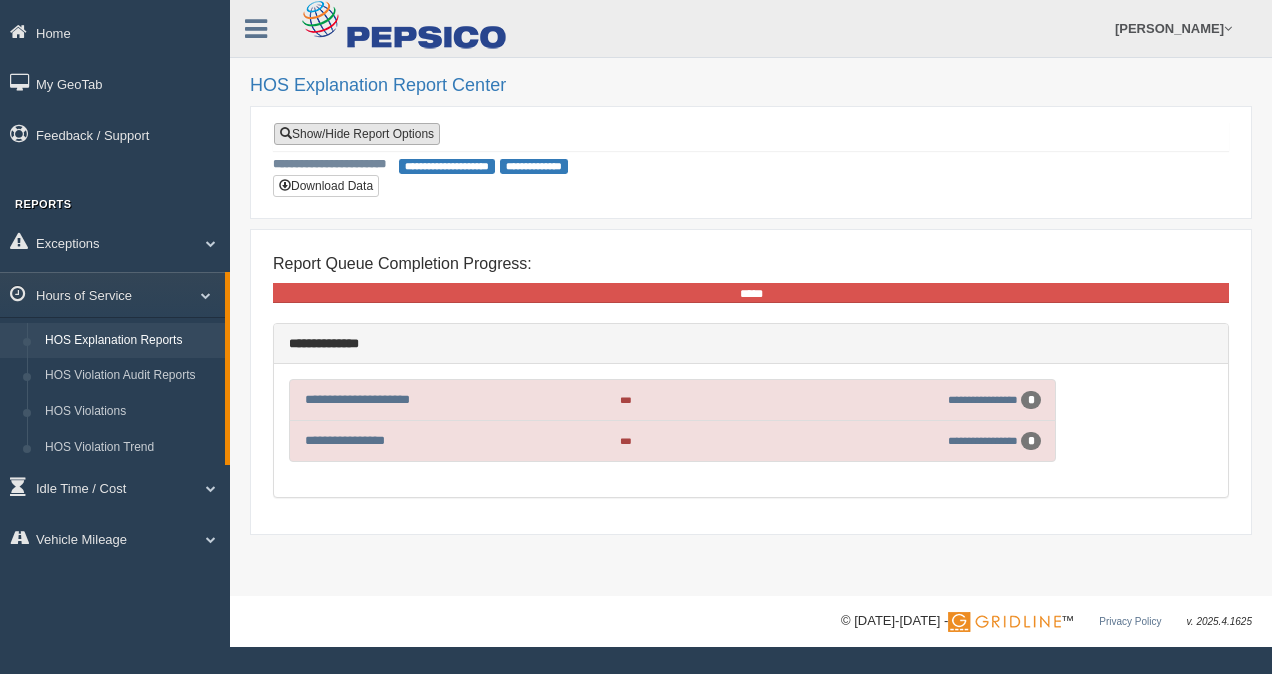 click on "Show/Hide Report Options" at bounding box center (357, 134) 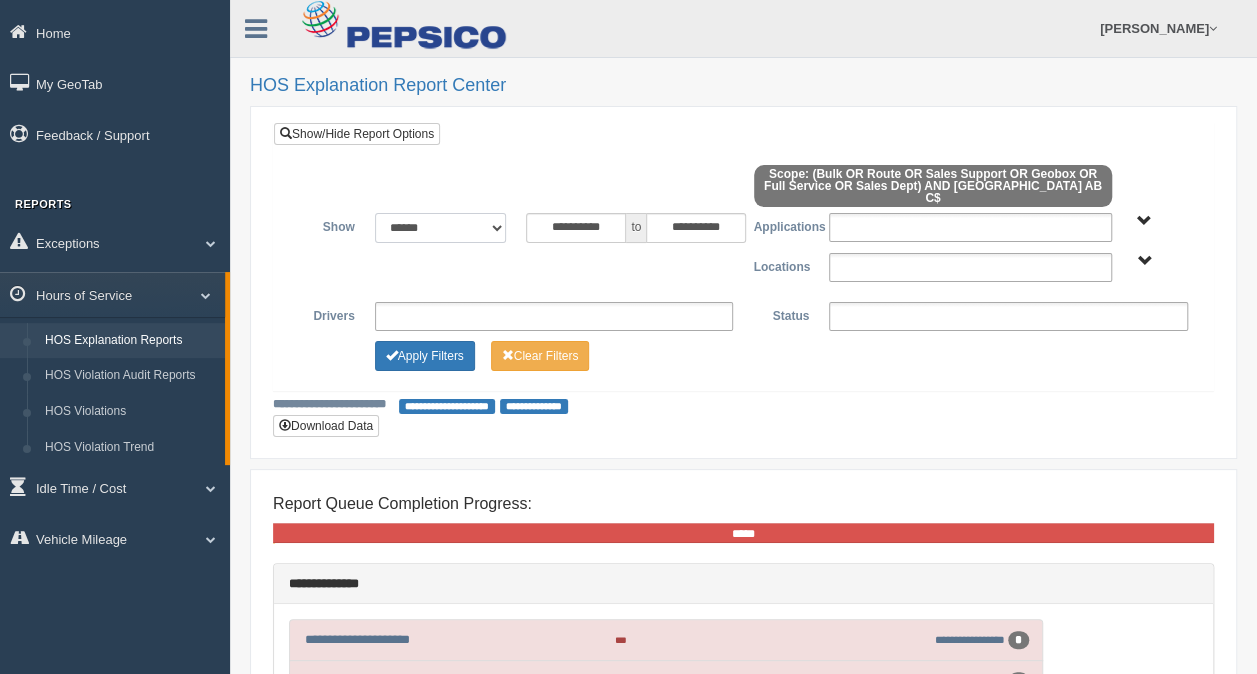click on "**********" at bounding box center (441, 228) 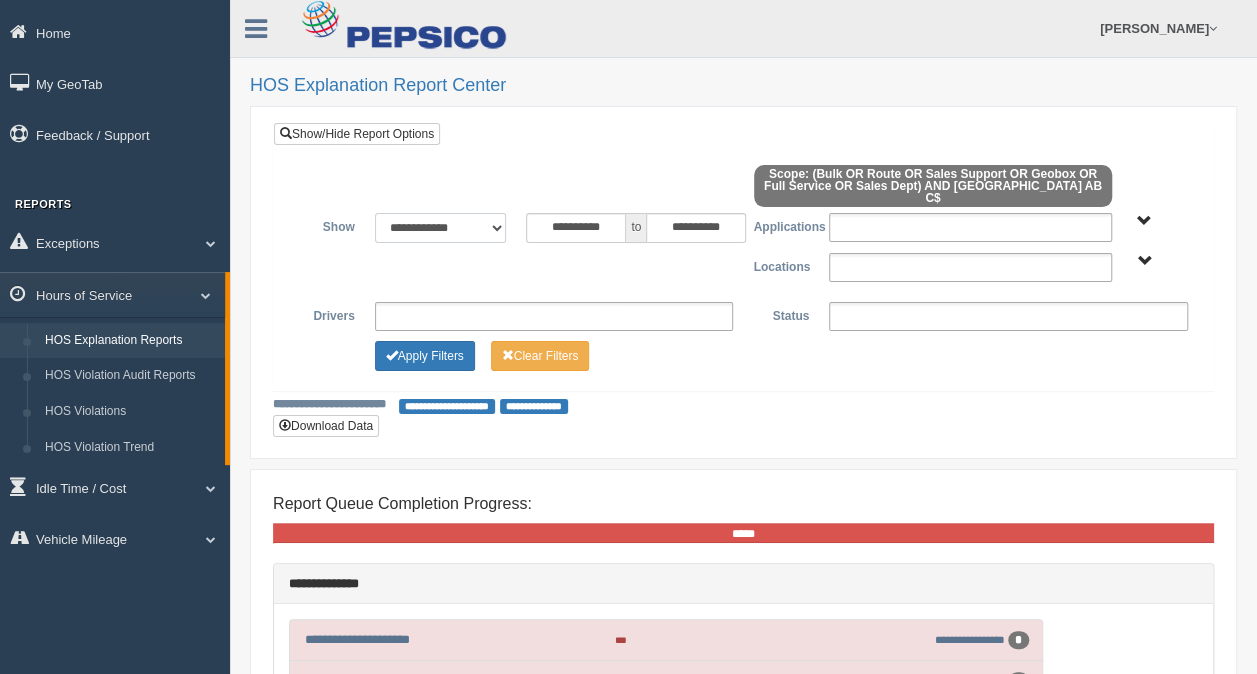 click on "**********" at bounding box center [441, 228] 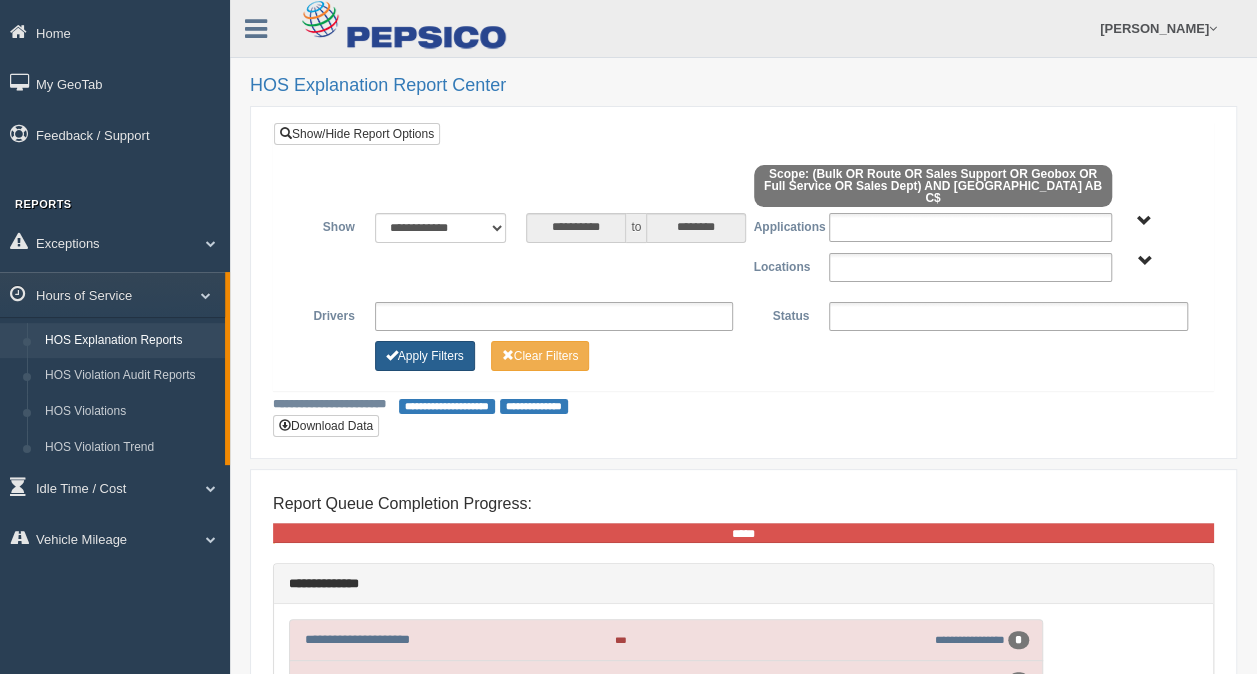 click on "Apply Filters" at bounding box center (425, 356) 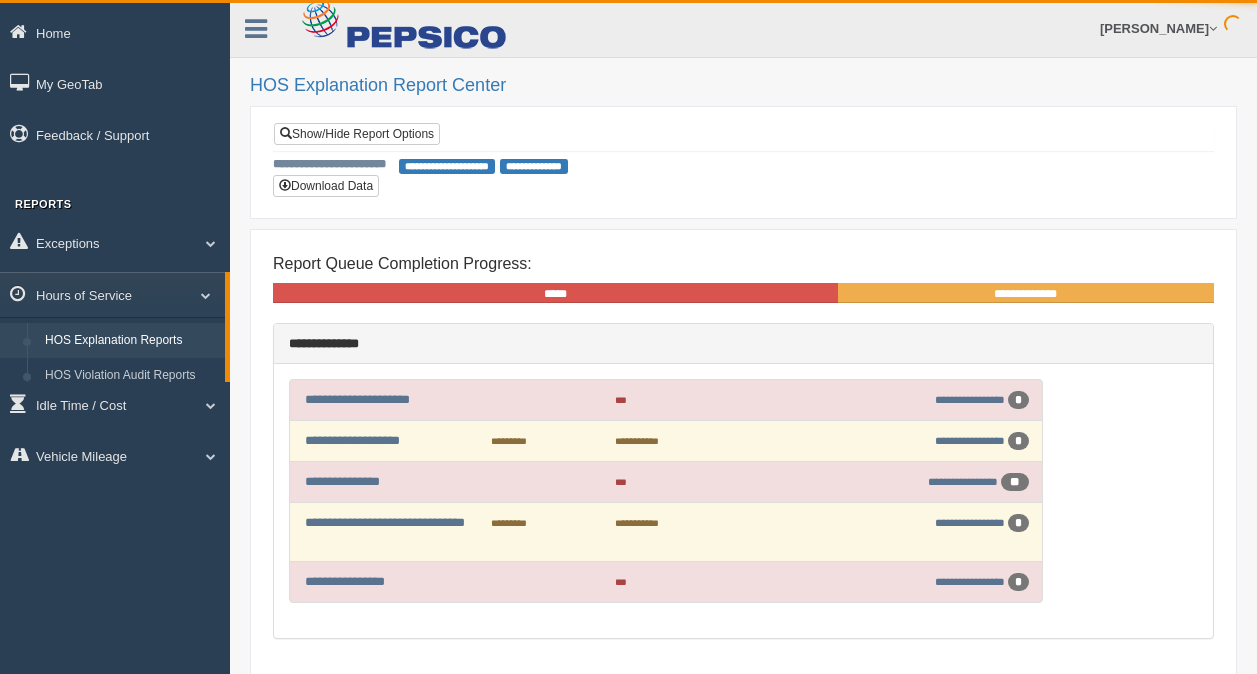 scroll, scrollTop: 0, scrollLeft: 0, axis: both 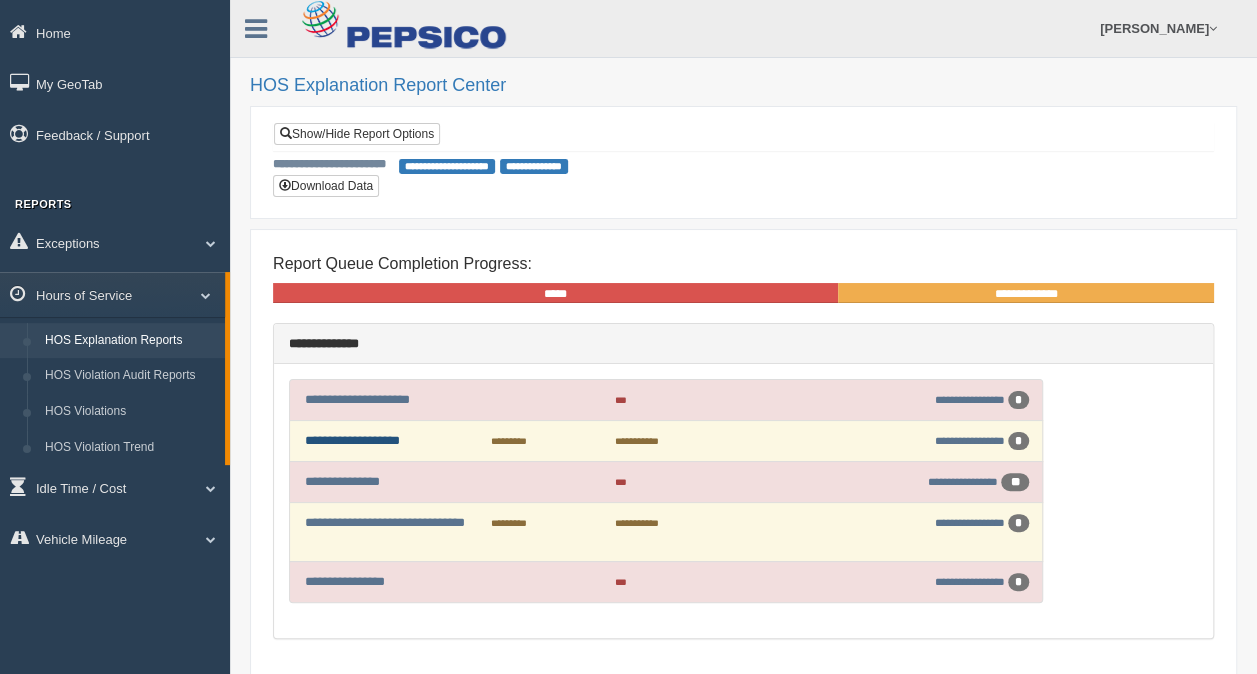 click on "**********" at bounding box center (352, 440) 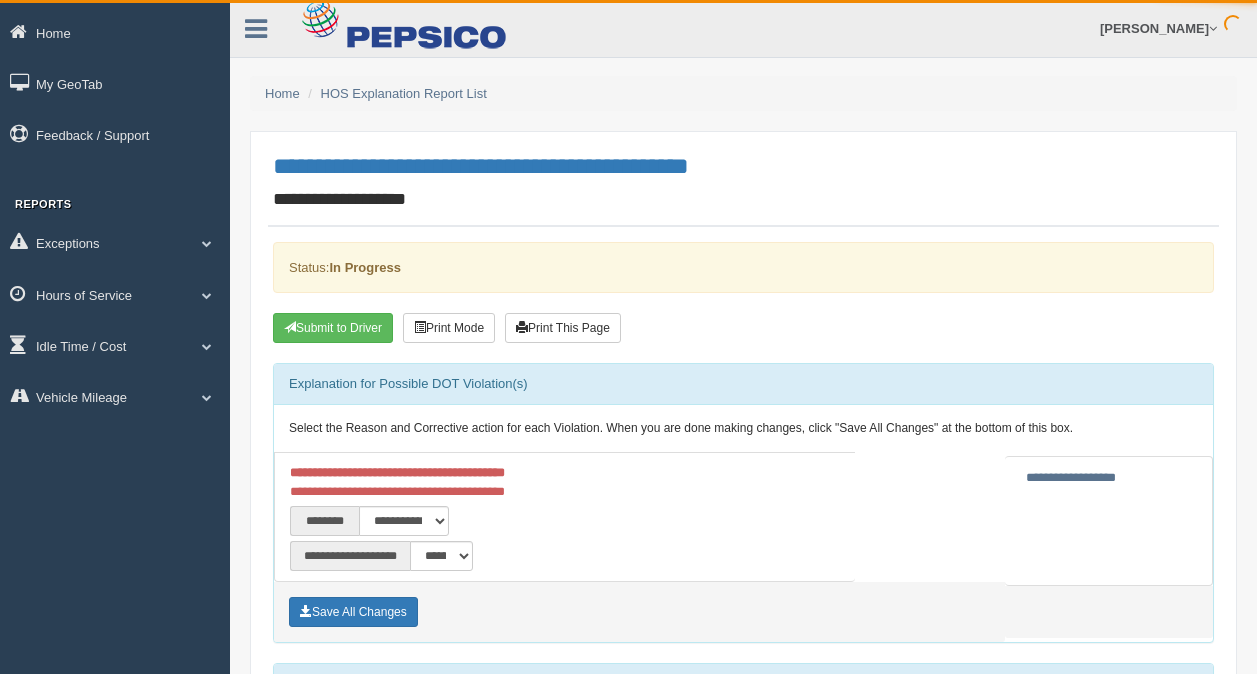 scroll, scrollTop: 0, scrollLeft: 0, axis: both 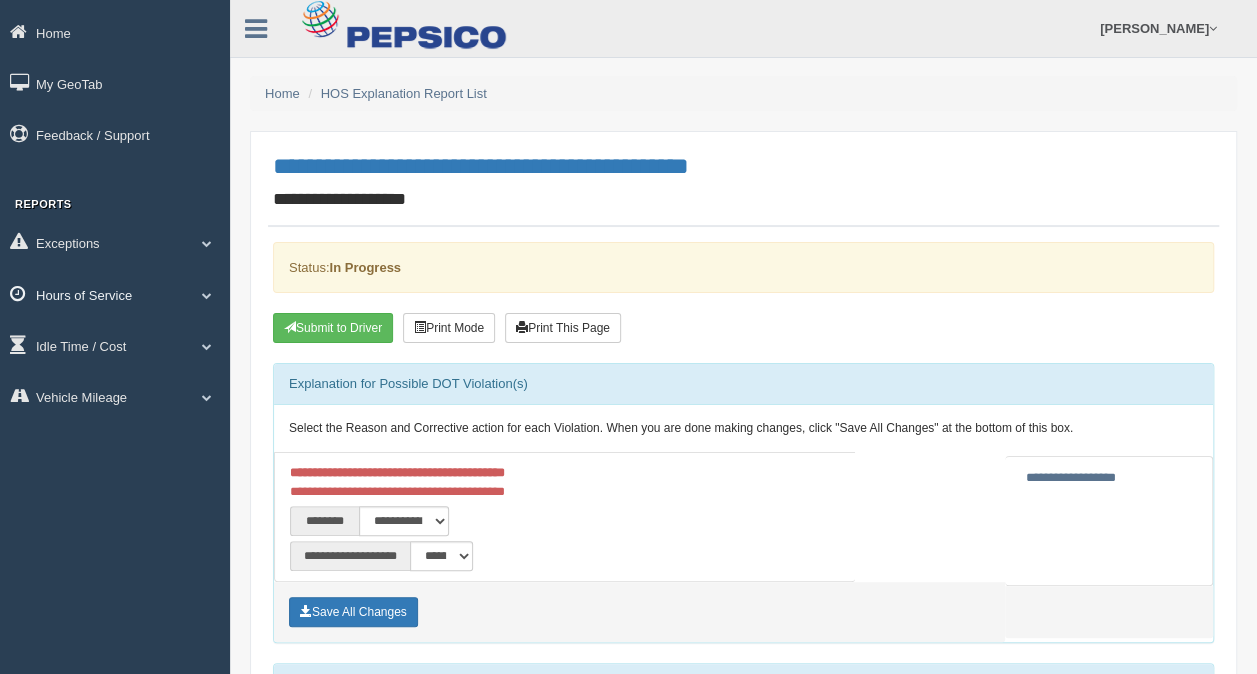 click at bounding box center (207, 295) 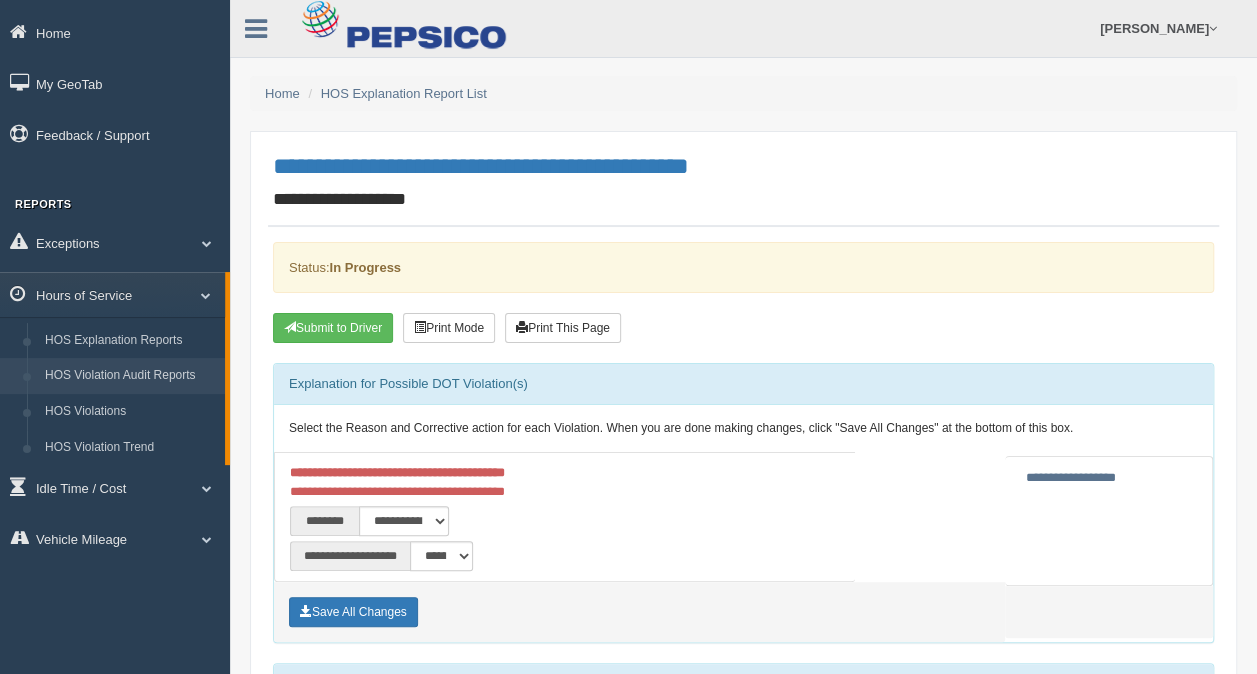 click on "HOS Violation Audit Reports" at bounding box center [130, 376] 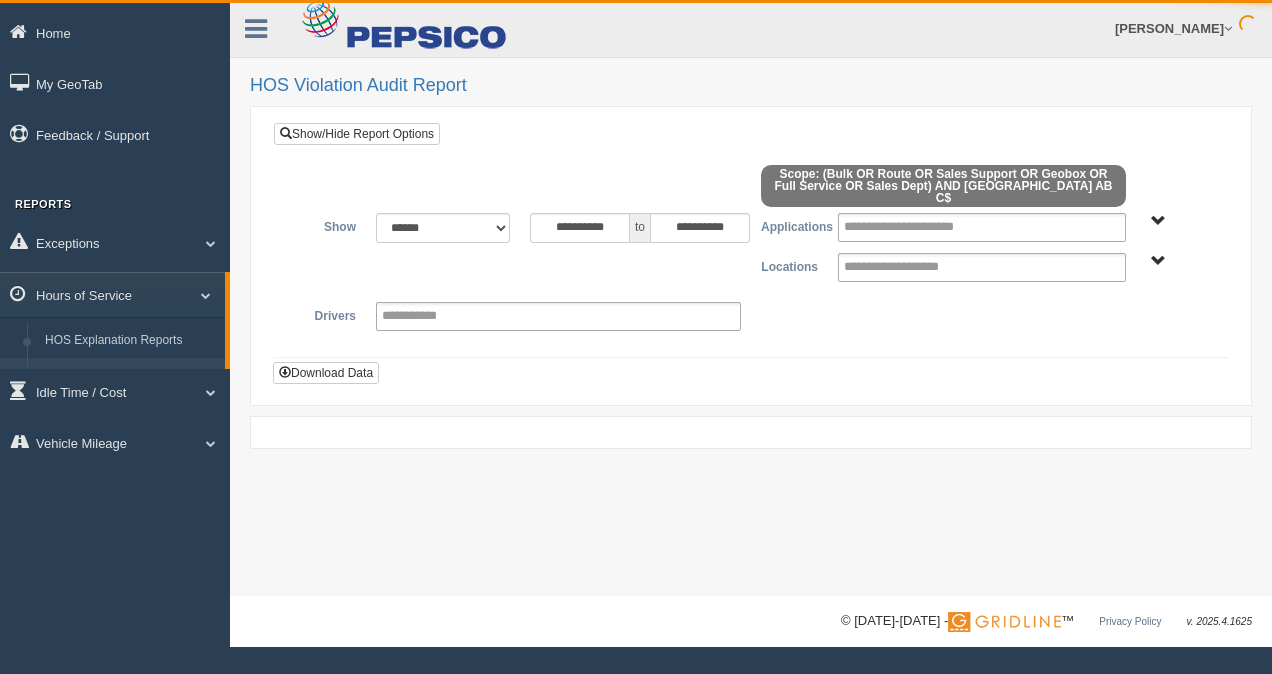 scroll, scrollTop: 0, scrollLeft: 0, axis: both 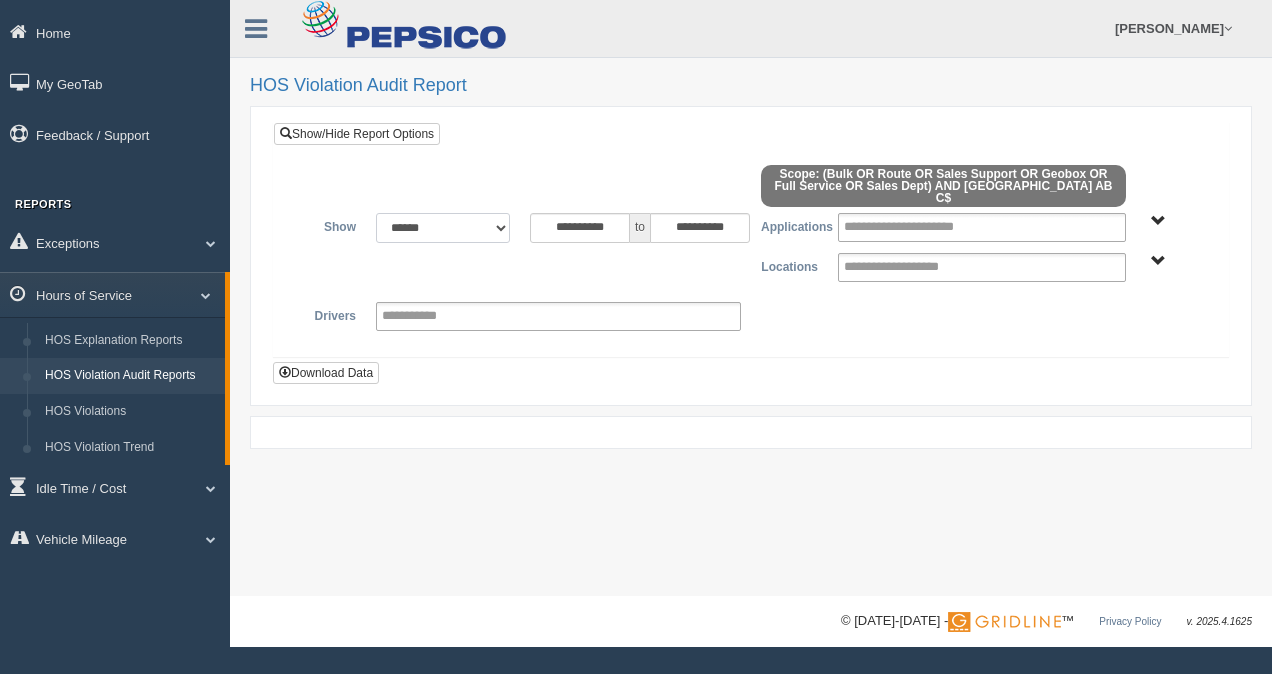 click on "**********" at bounding box center (443, 228) 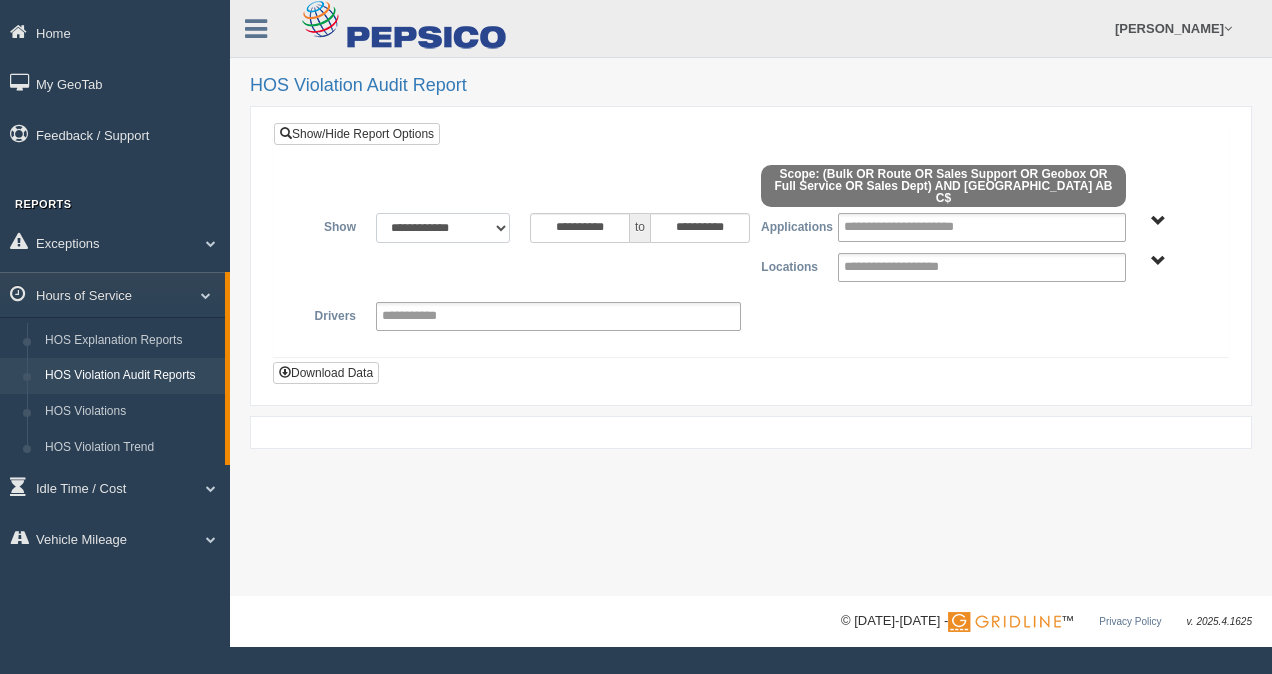 click on "**********" at bounding box center (443, 228) 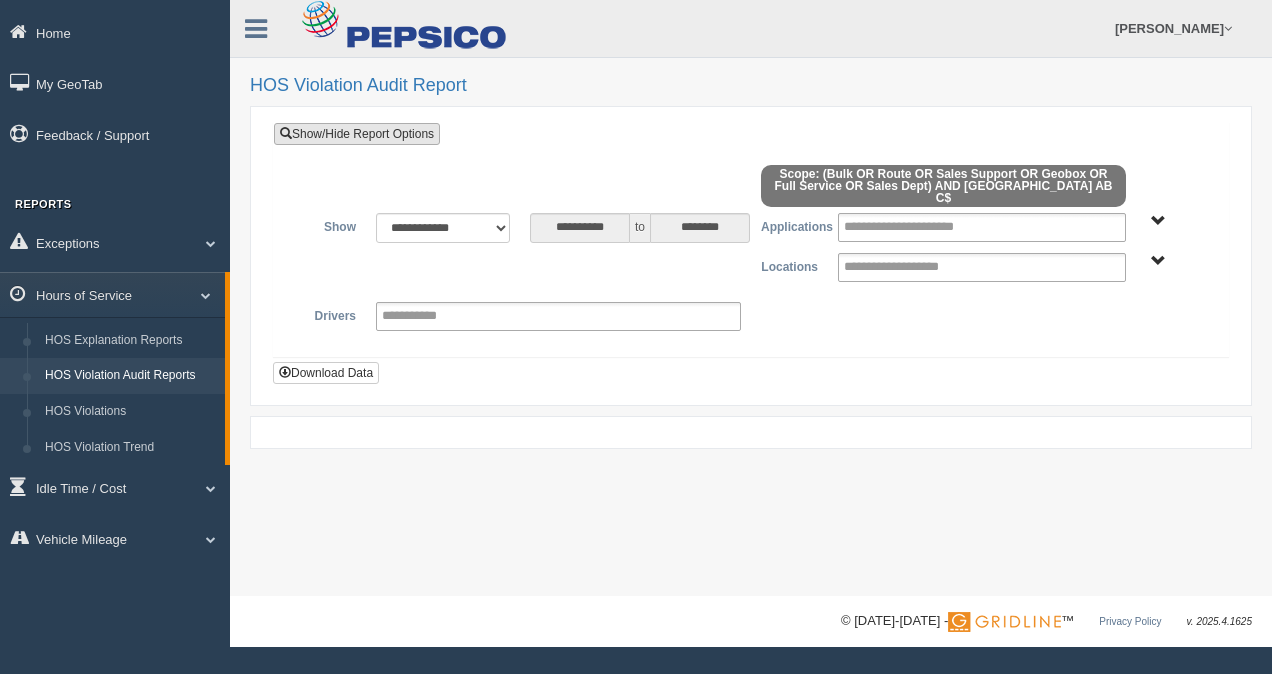 click on "Show/Hide Report Options" at bounding box center (357, 134) 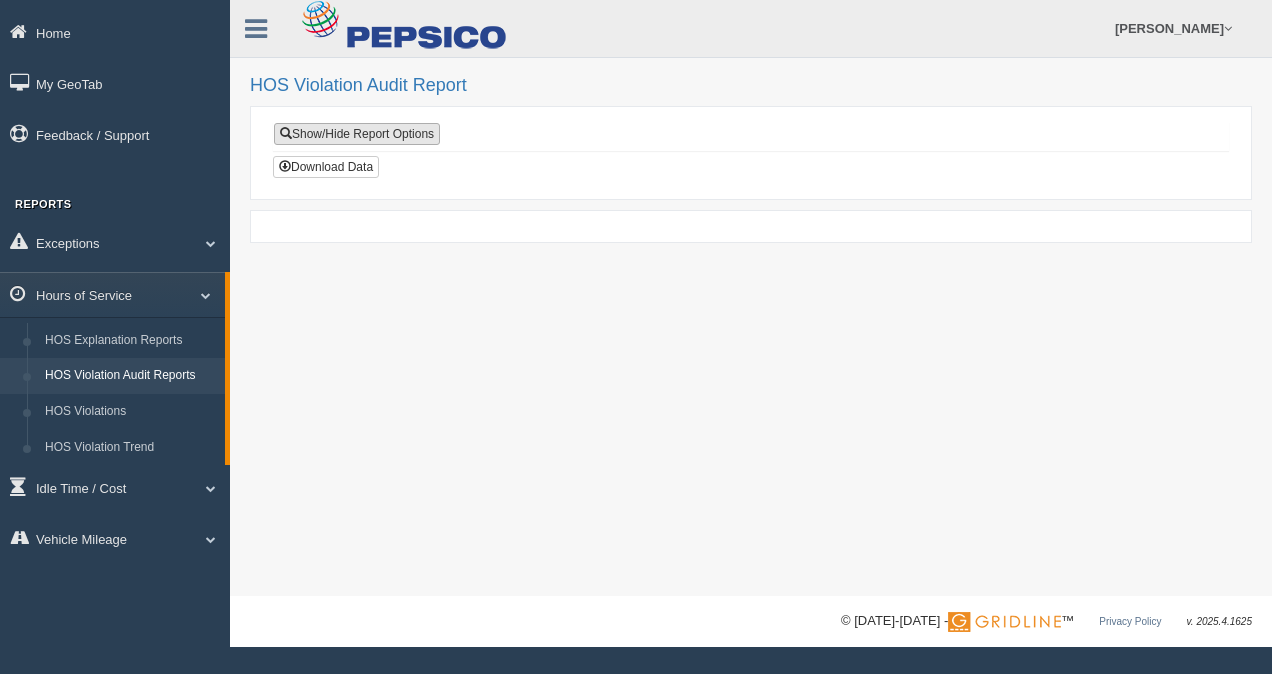 click on "Show/Hide Report Options" at bounding box center (357, 134) 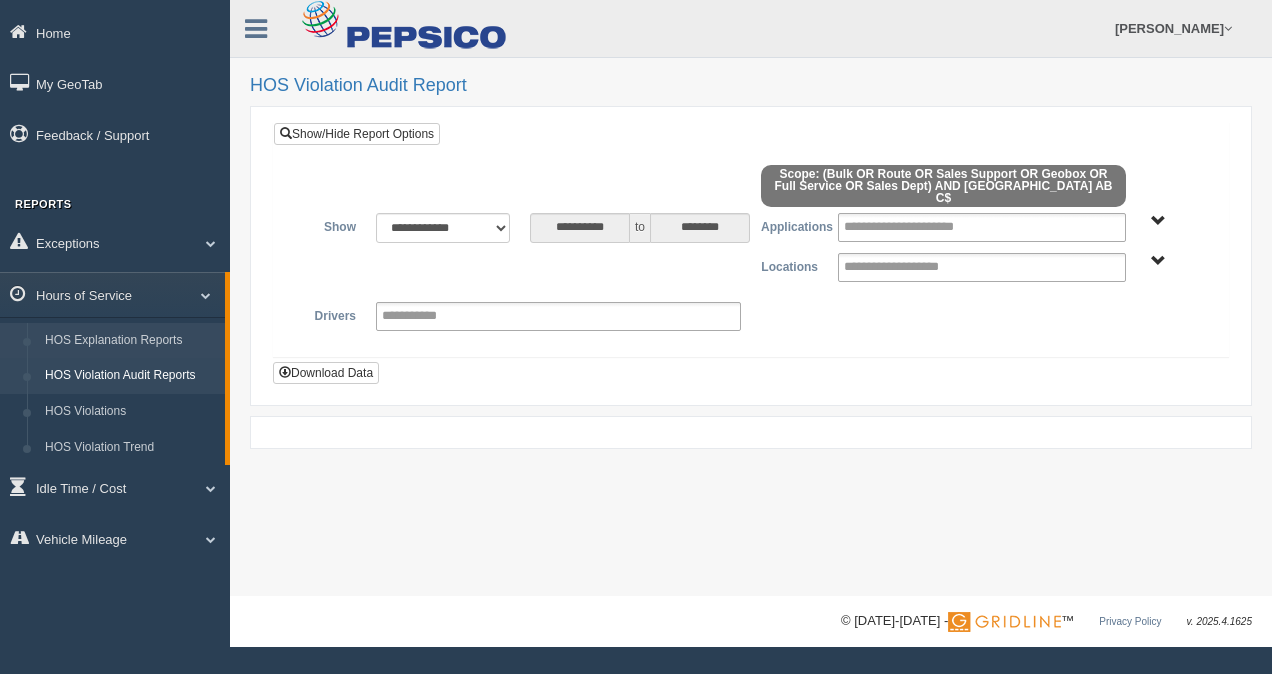 click on "HOS Explanation Reports" at bounding box center [130, 341] 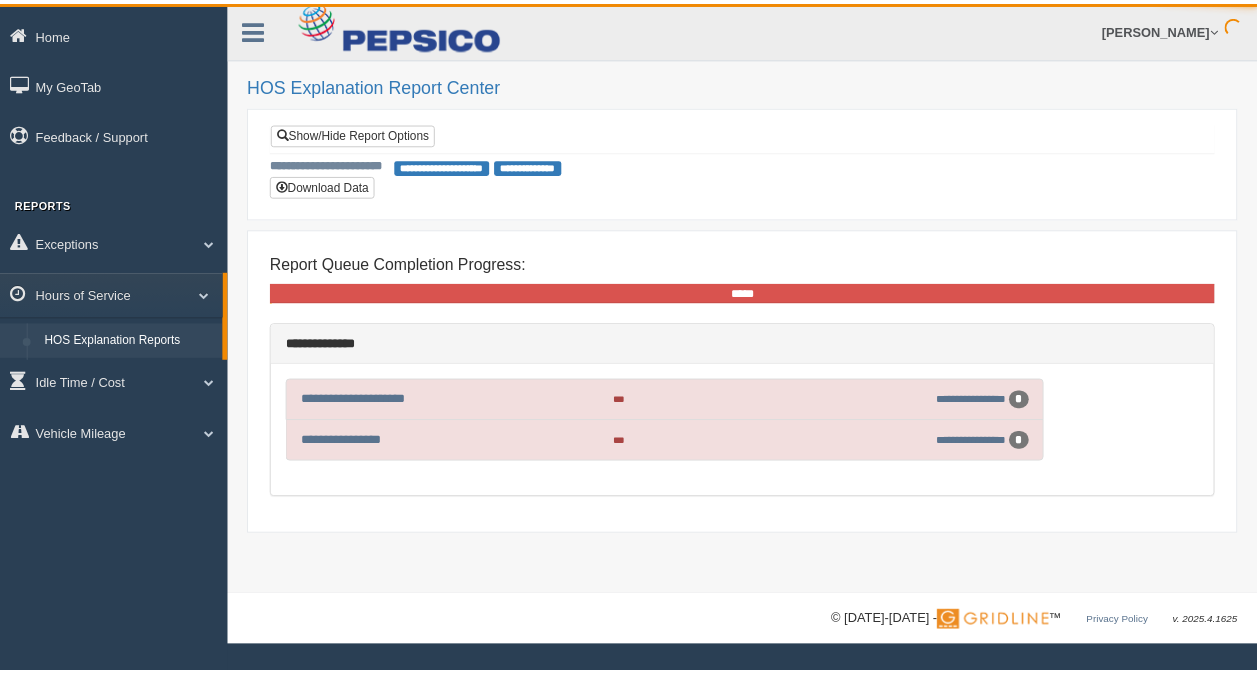 scroll, scrollTop: 0, scrollLeft: 0, axis: both 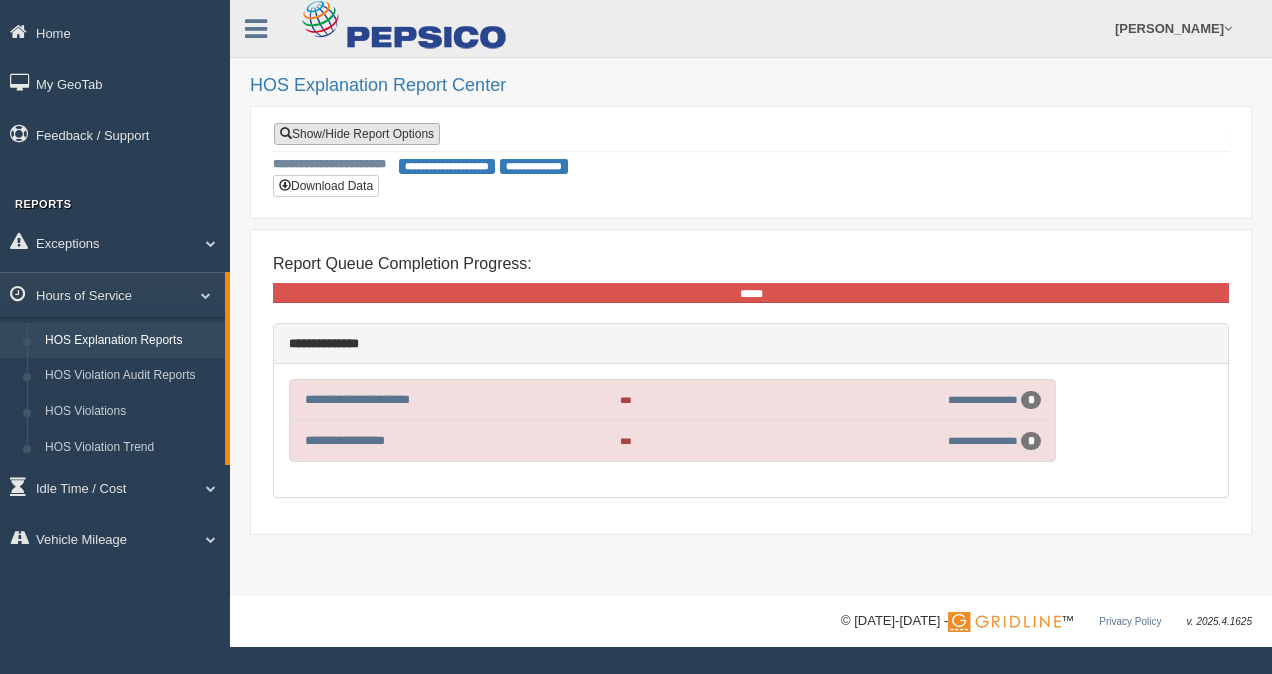 click on "Show/Hide Report Options" at bounding box center [357, 134] 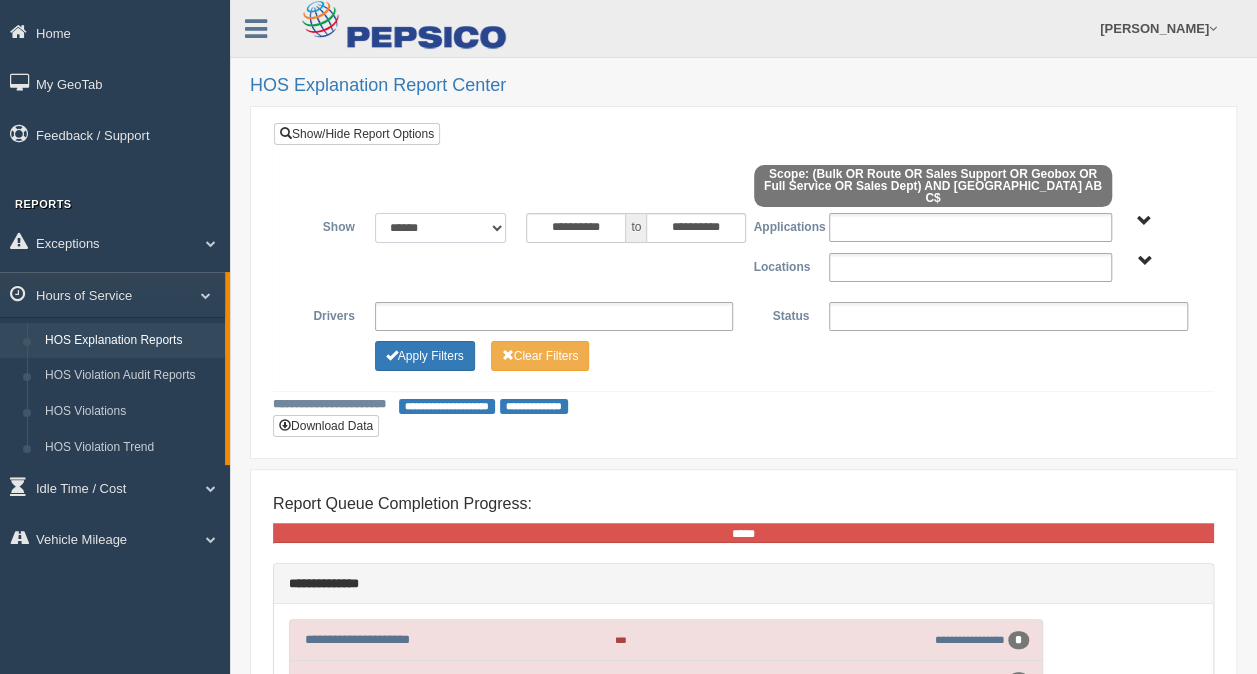 click on "**********" at bounding box center (441, 228) 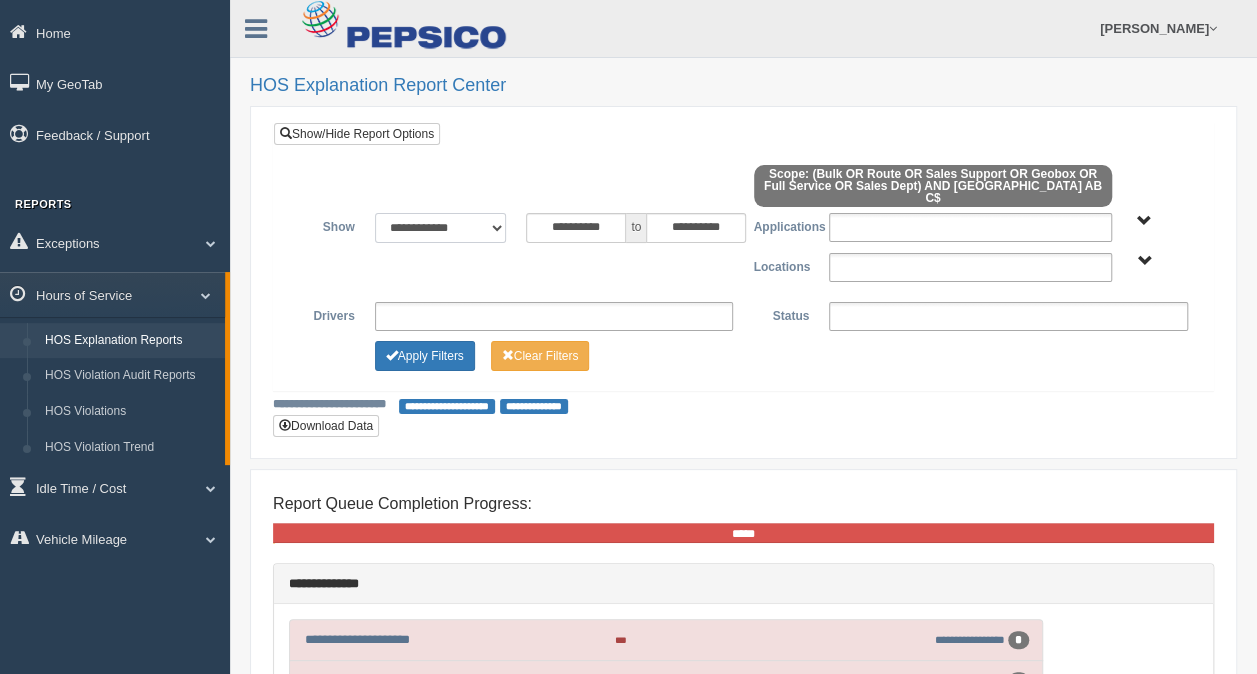 type on "**********" 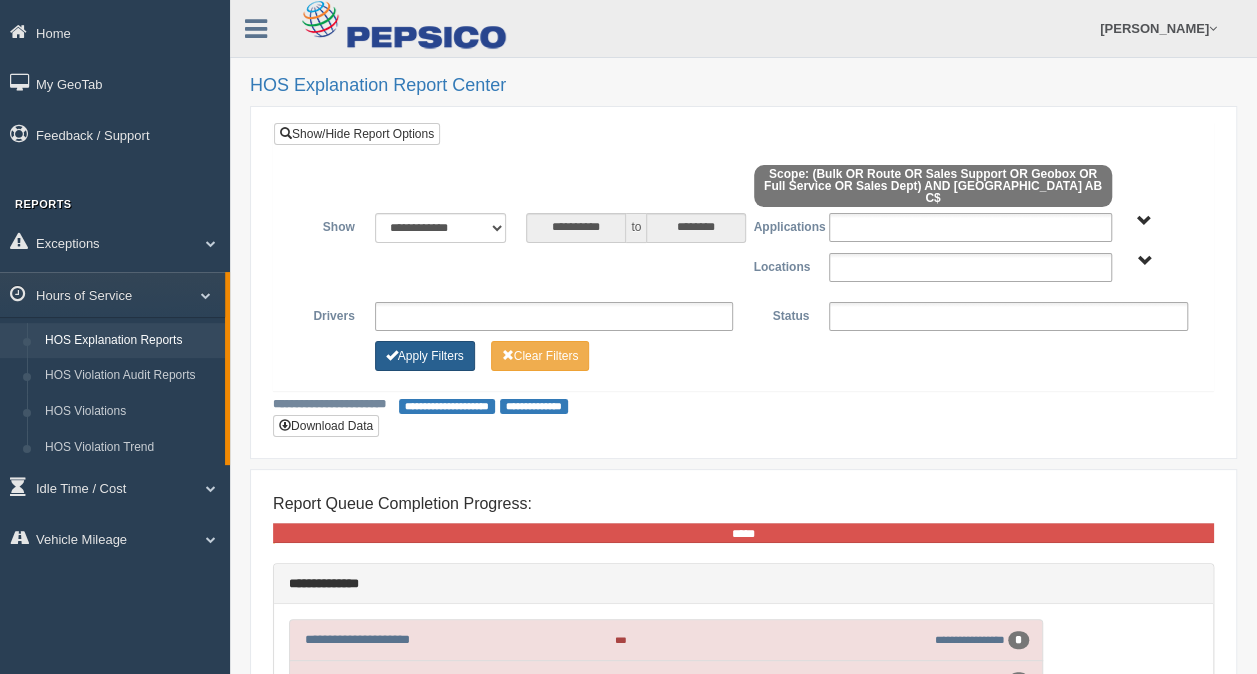 click on "Apply Filters" at bounding box center (425, 356) 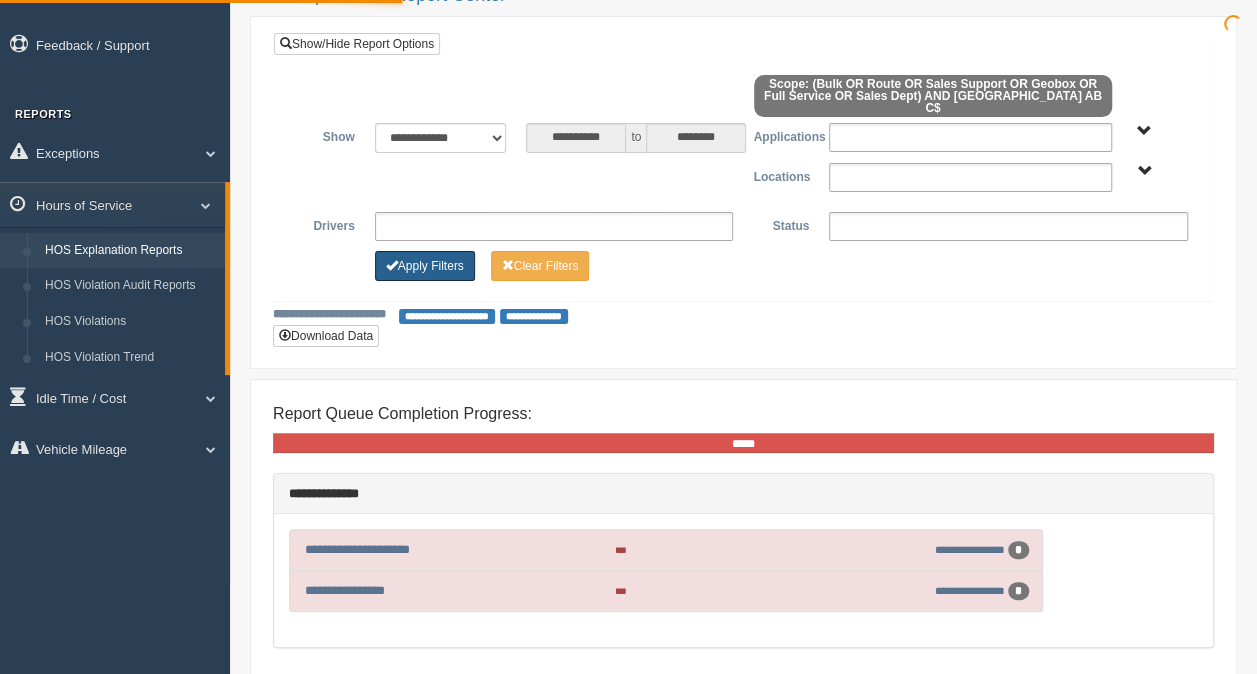 scroll, scrollTop: 166, scrollLeft: 0, axis: vertical 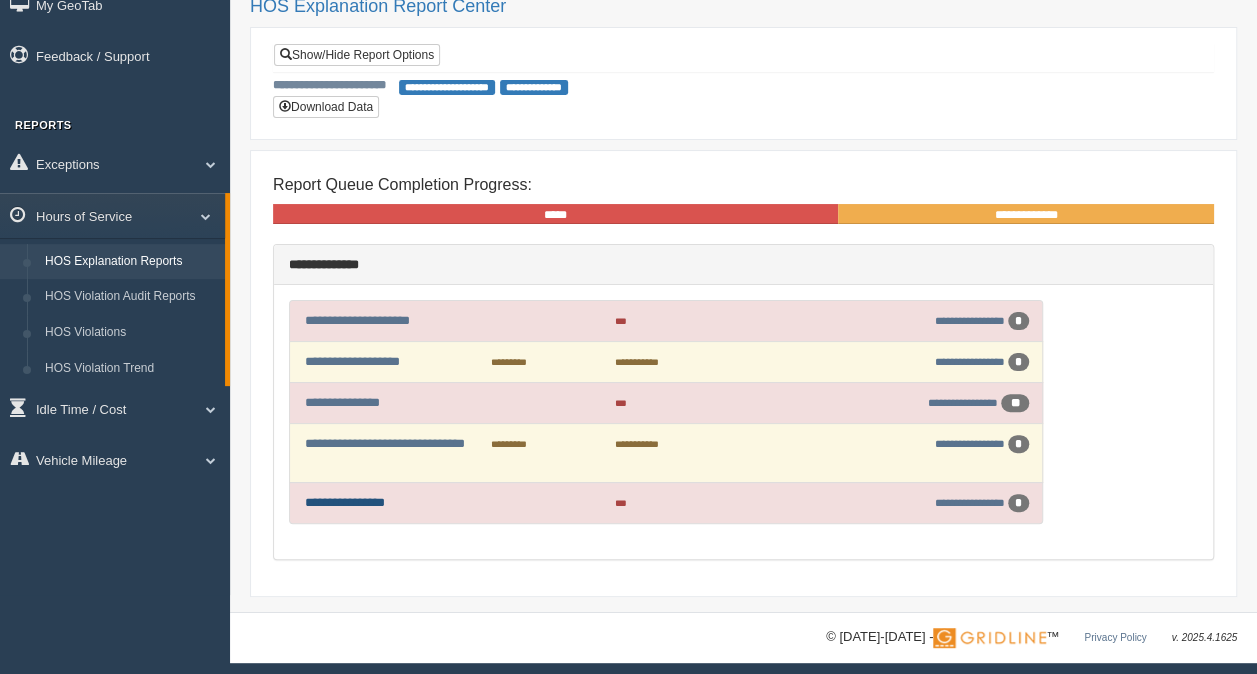 click on "**********" at bounding box center [345, 502] 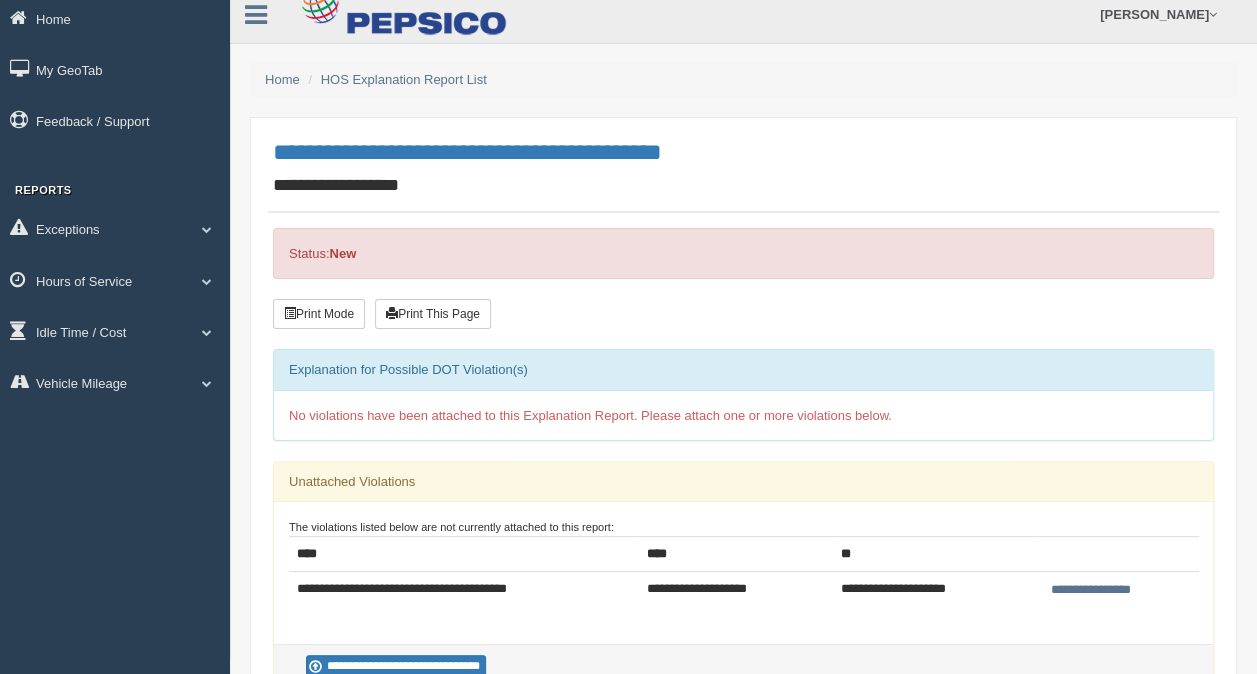 scroll, scrollTop: 0, scrollLeft: 0, axis: both 